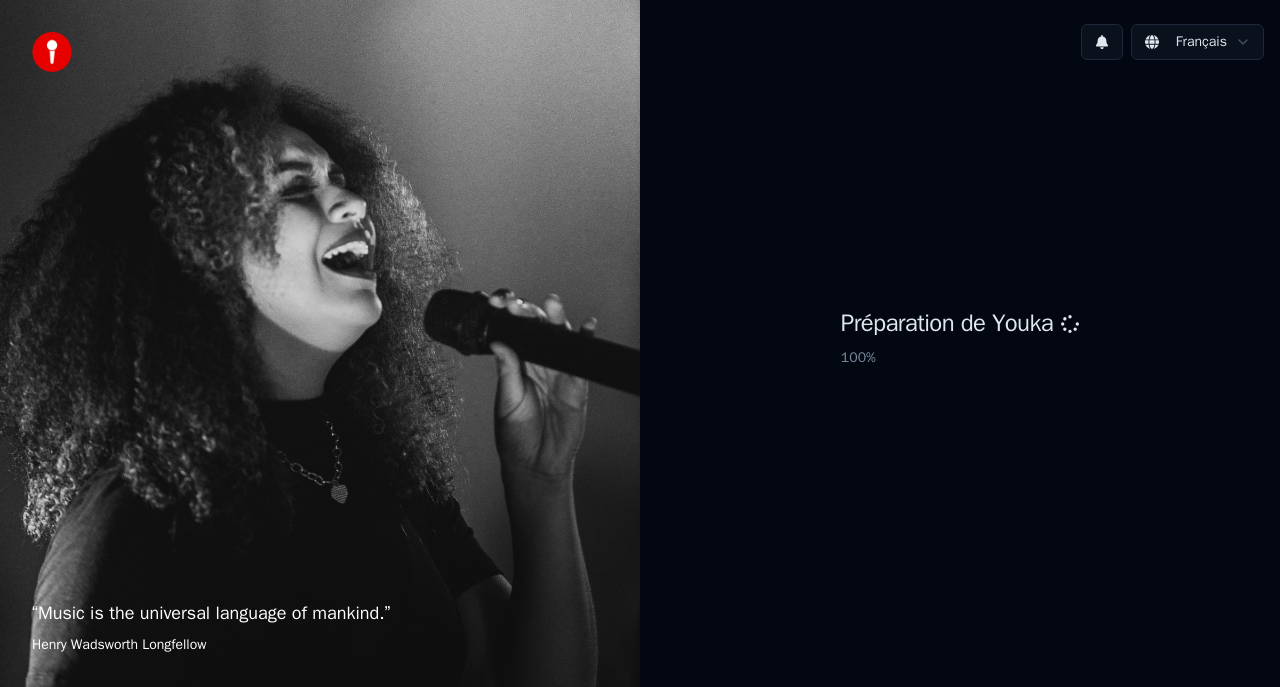 scroll, scrollTop: 0, scrollLeft: 0, axis: both 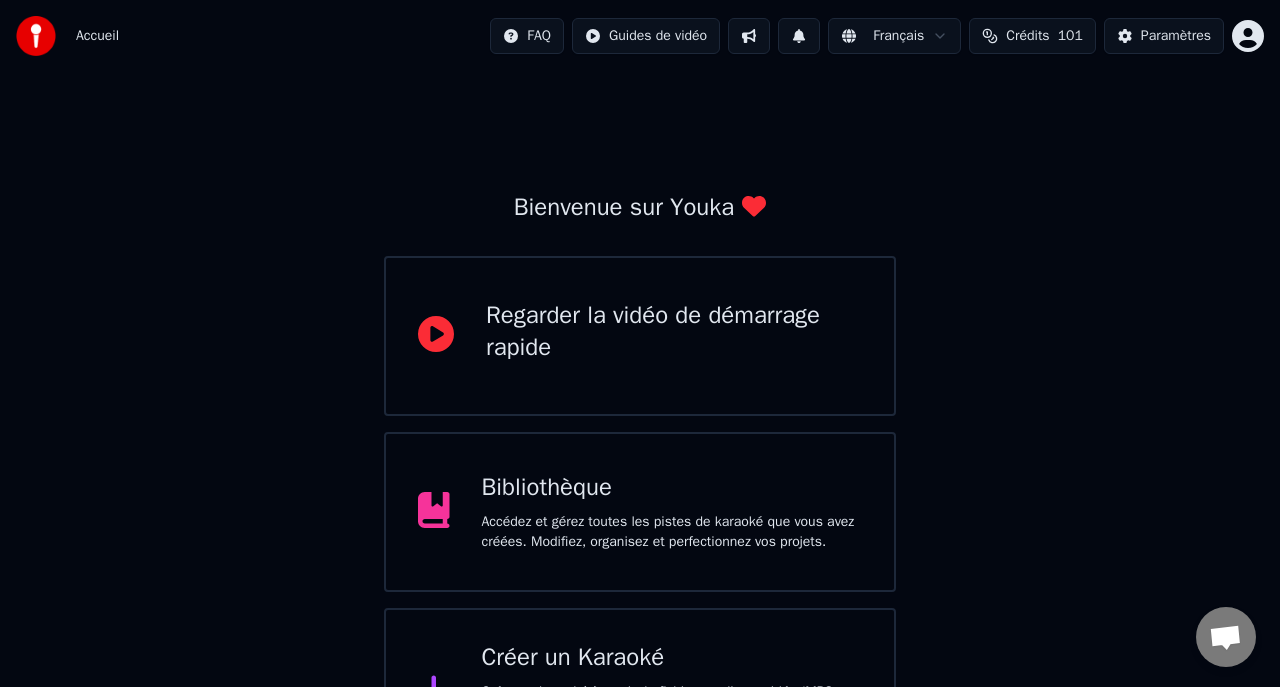 click on "Bibliothèque Accédez et gérez toutes les pistes de karaoké que vous avez créées. Modifiez, organisez et perfectionnez vos projets." at bounding box center [672, 512] 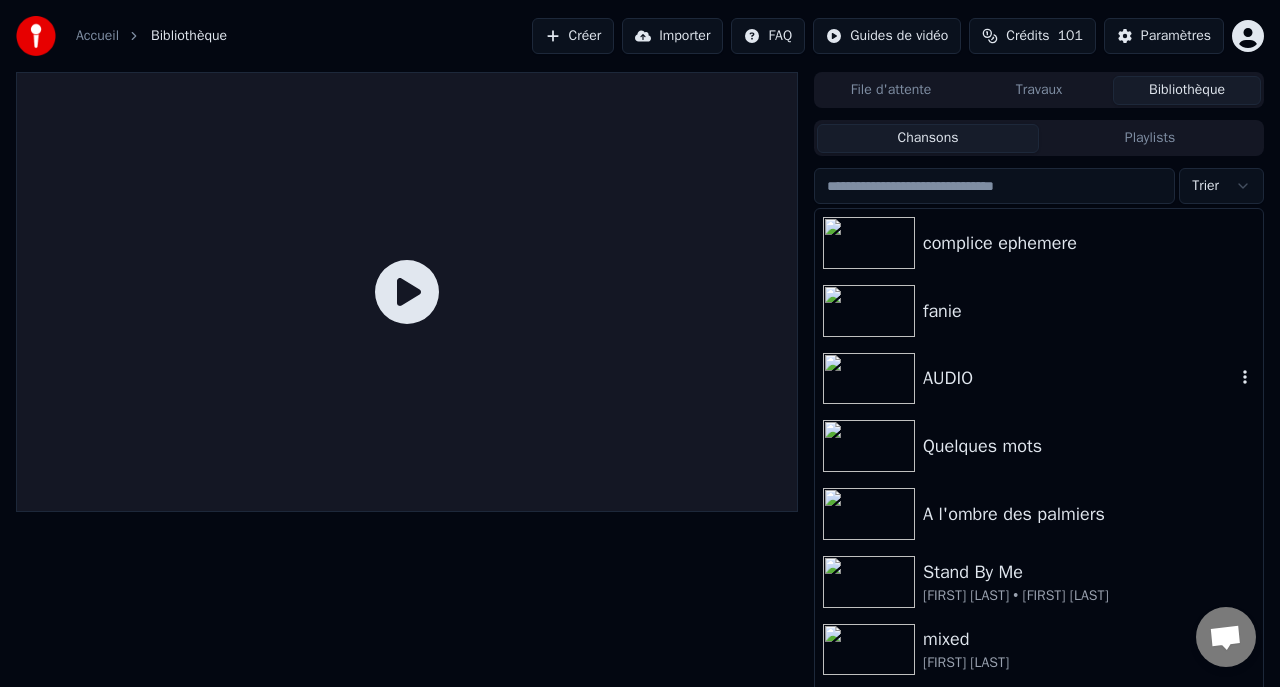 click at bounding box center [869, 379] 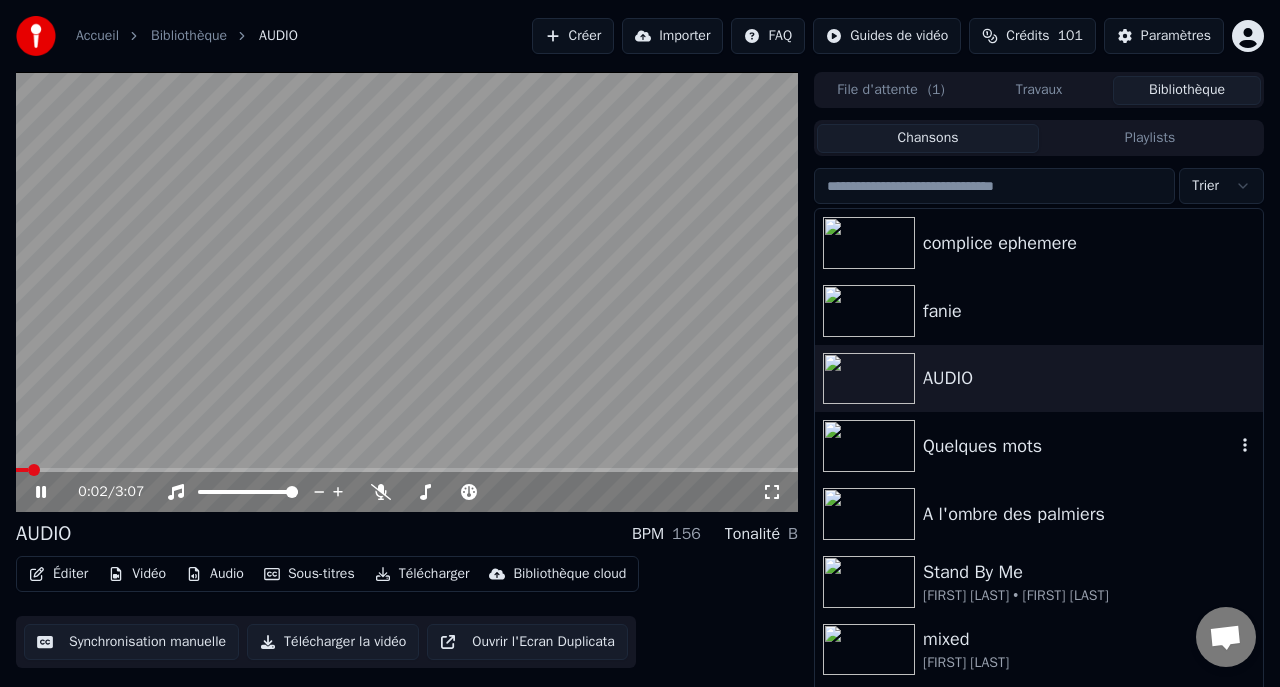 click at bounding box center [869, 446] 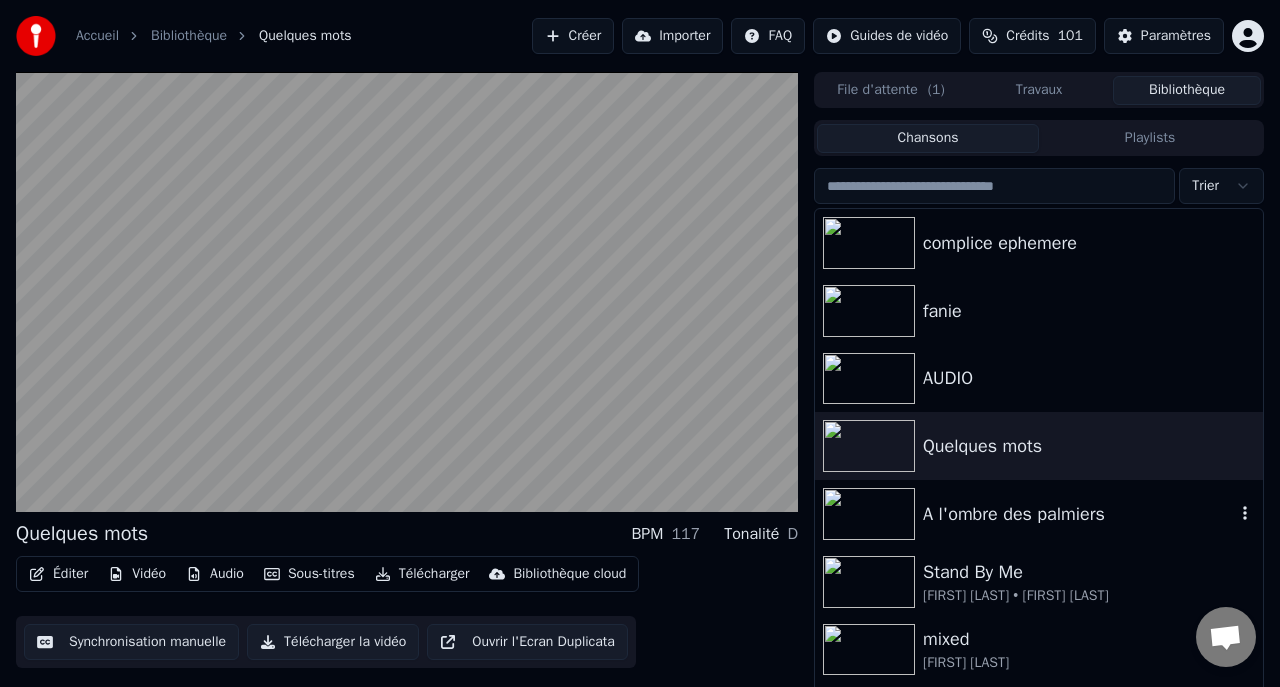 click at bounding box center (869, 514) 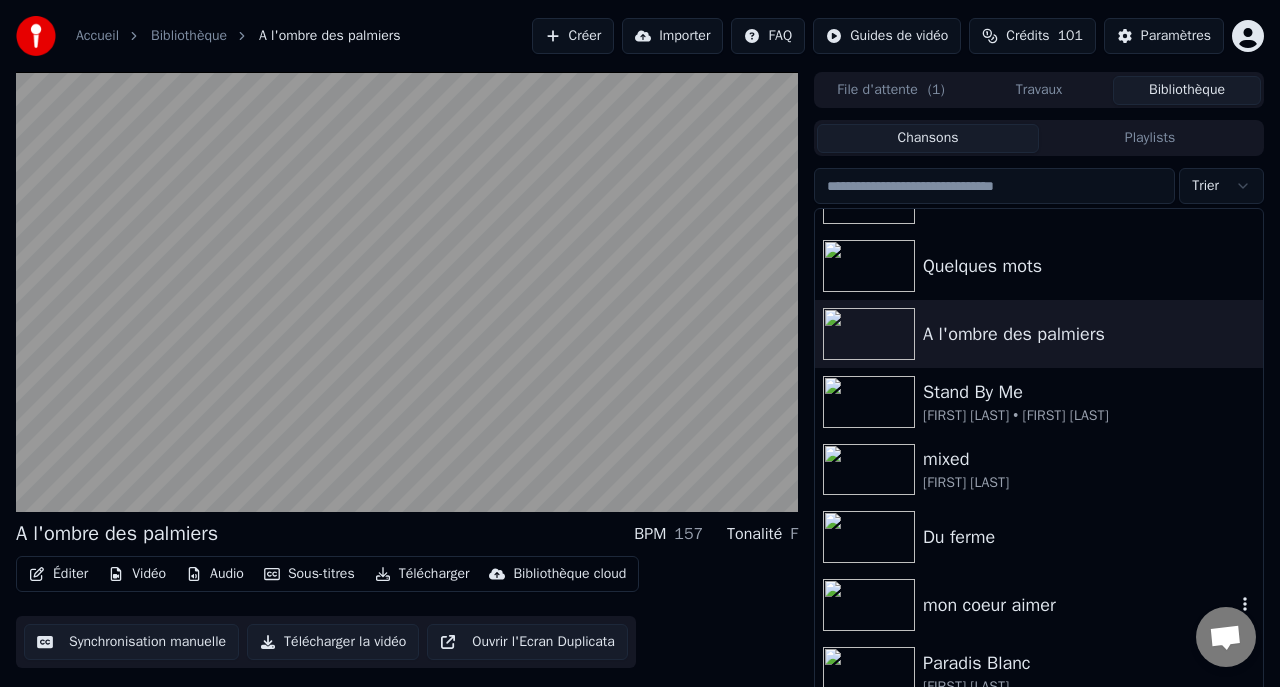 scroll, scrollTop: 181, scrollLeft: 0, axis: vertical 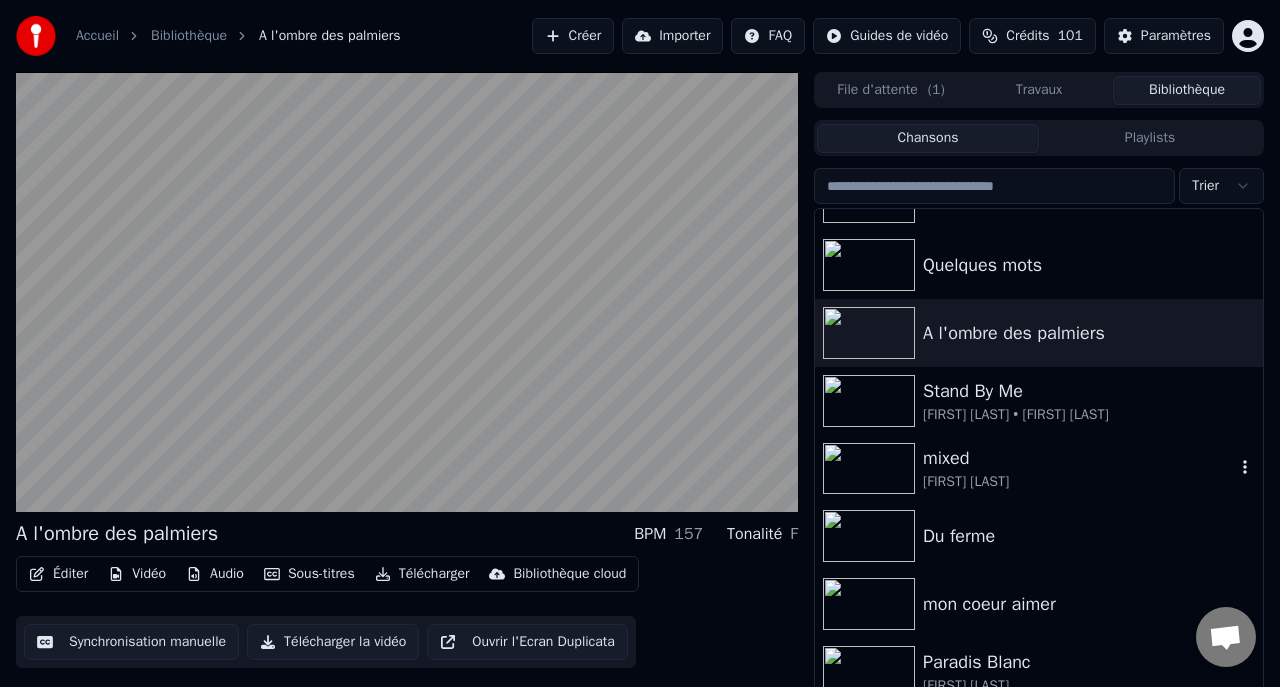 click at bounding box center [869, 469] 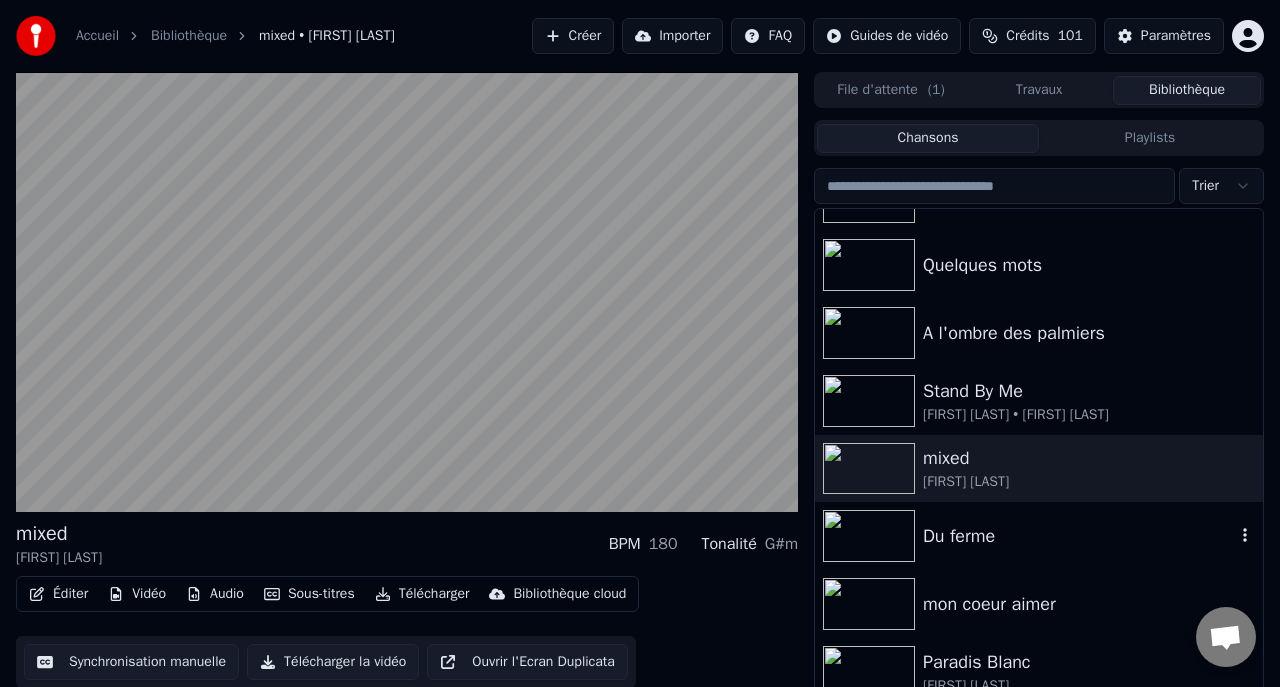 click at bounding box center [869, 536] 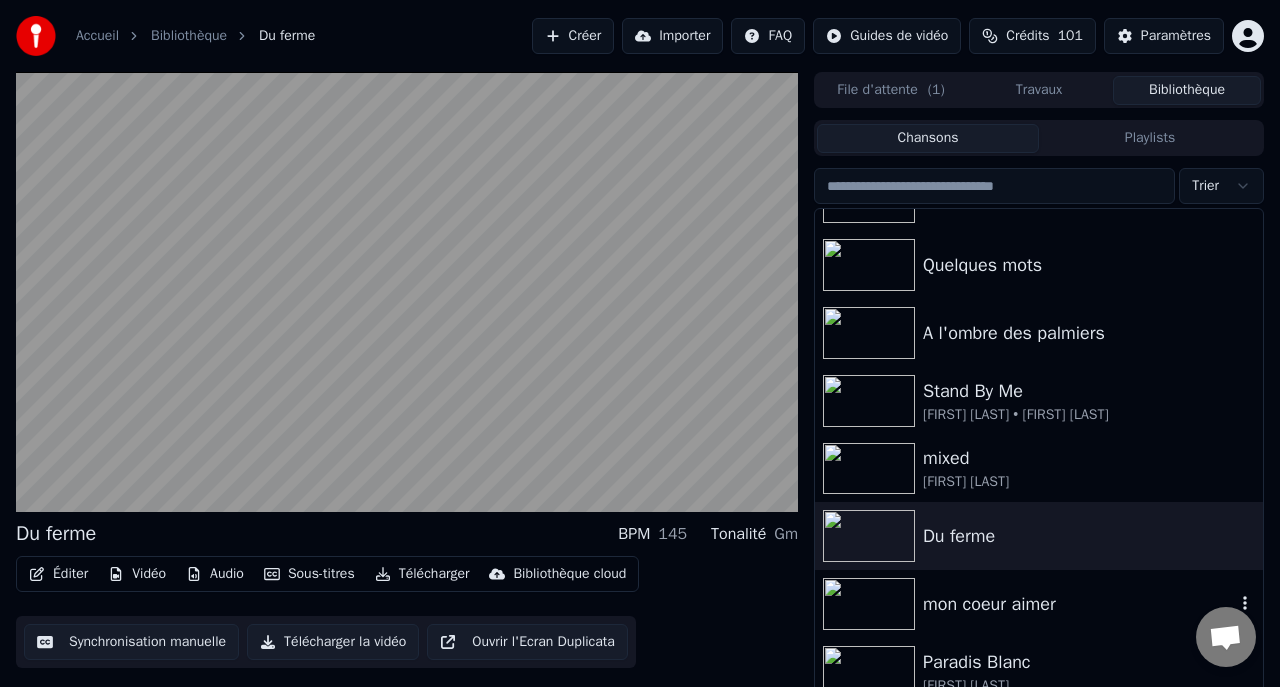 click at bounding box center (869, 604) 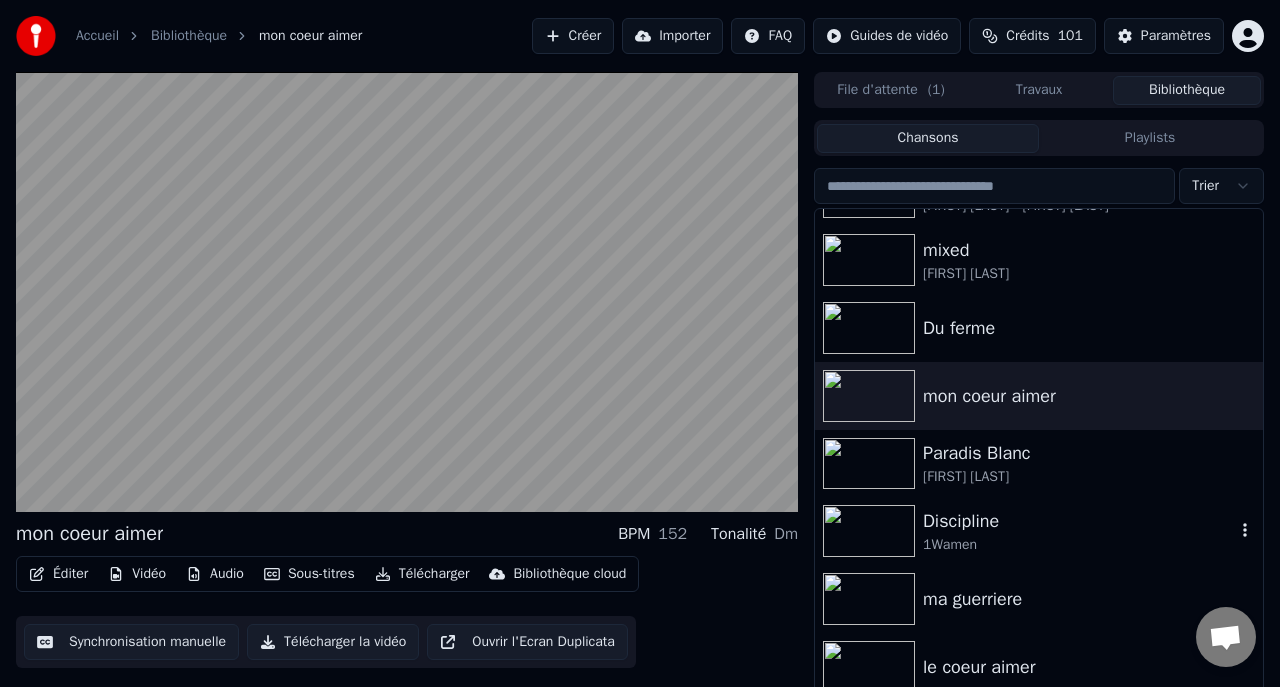 scroll, scrollTop: 407, scrollLeft: 0, axis: vertical 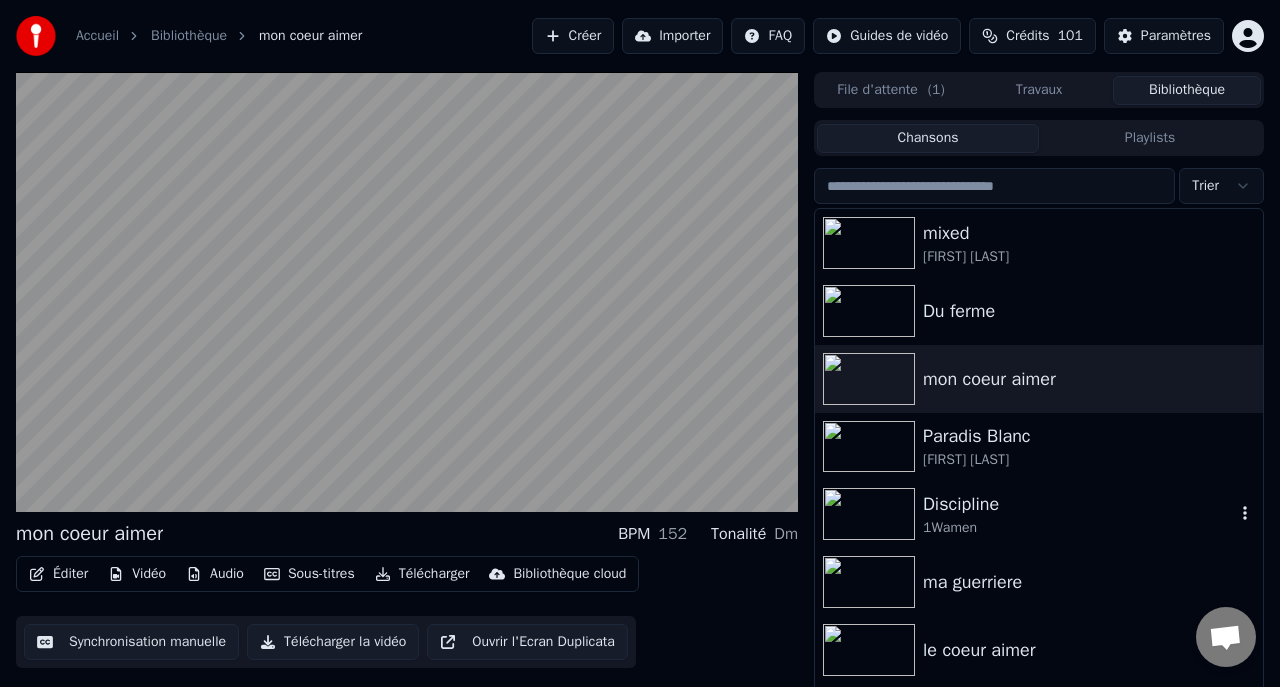 click at bounding box center [869, 514] 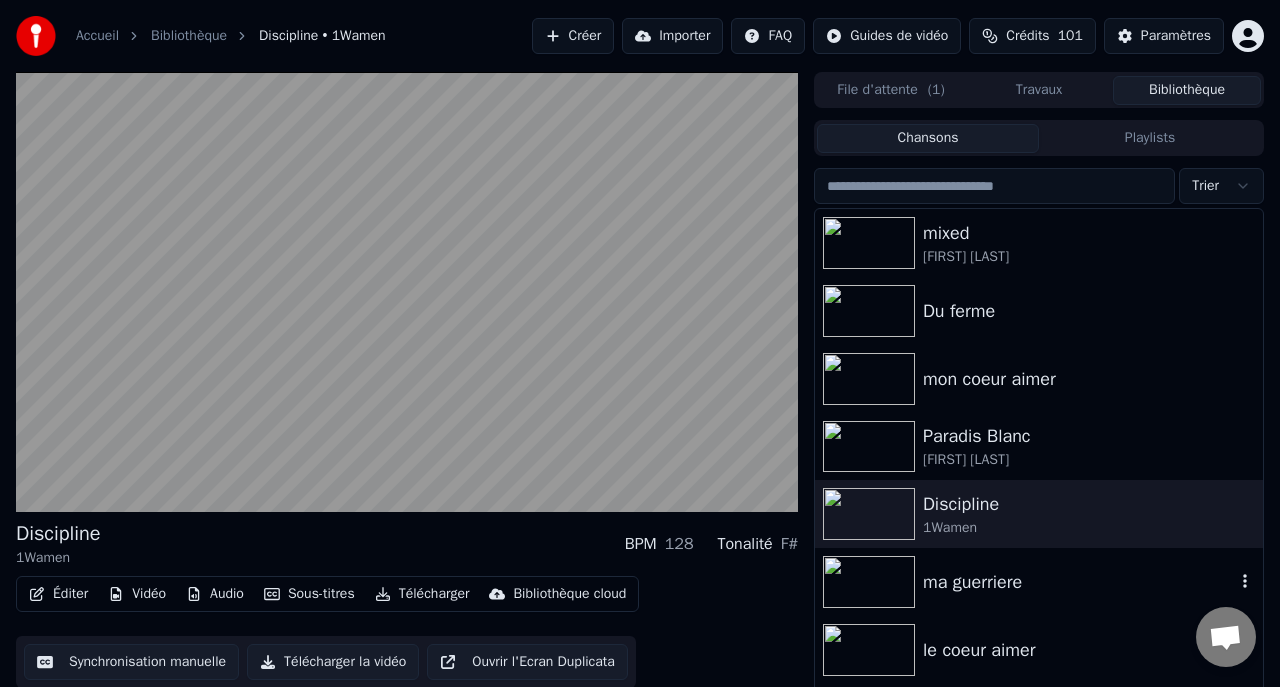 click at bounding box center (869, 582) 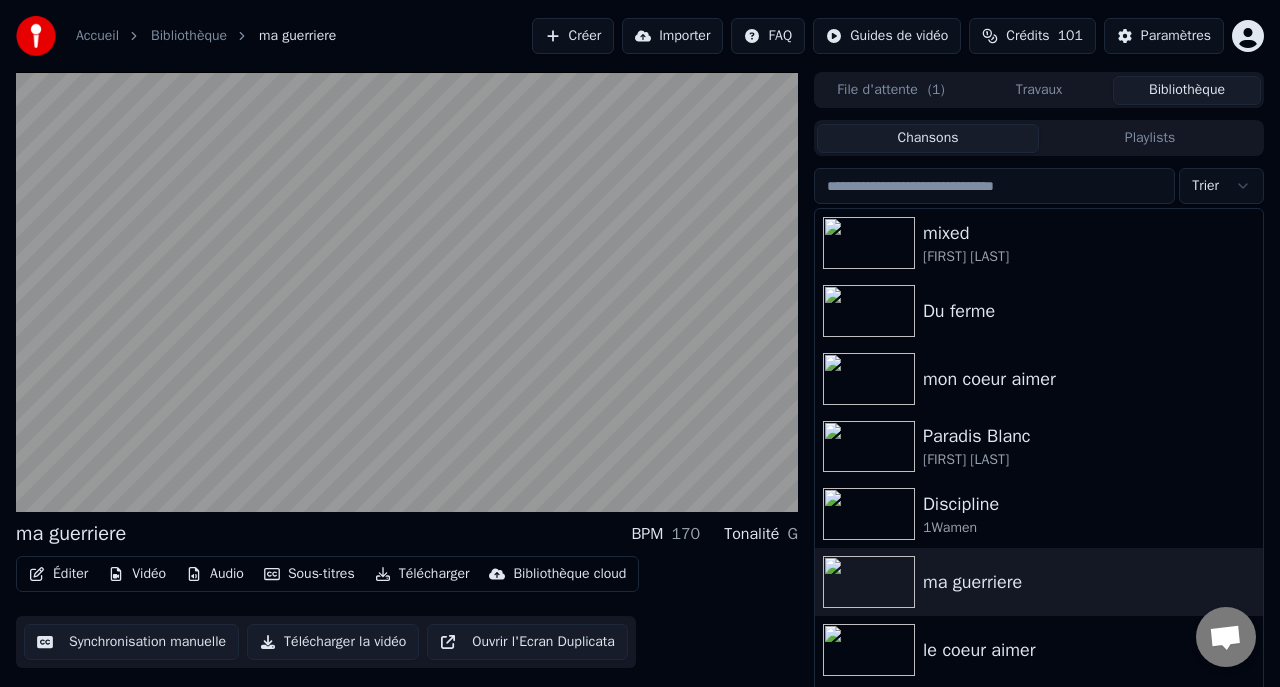 click at bounding box center [869, 650] 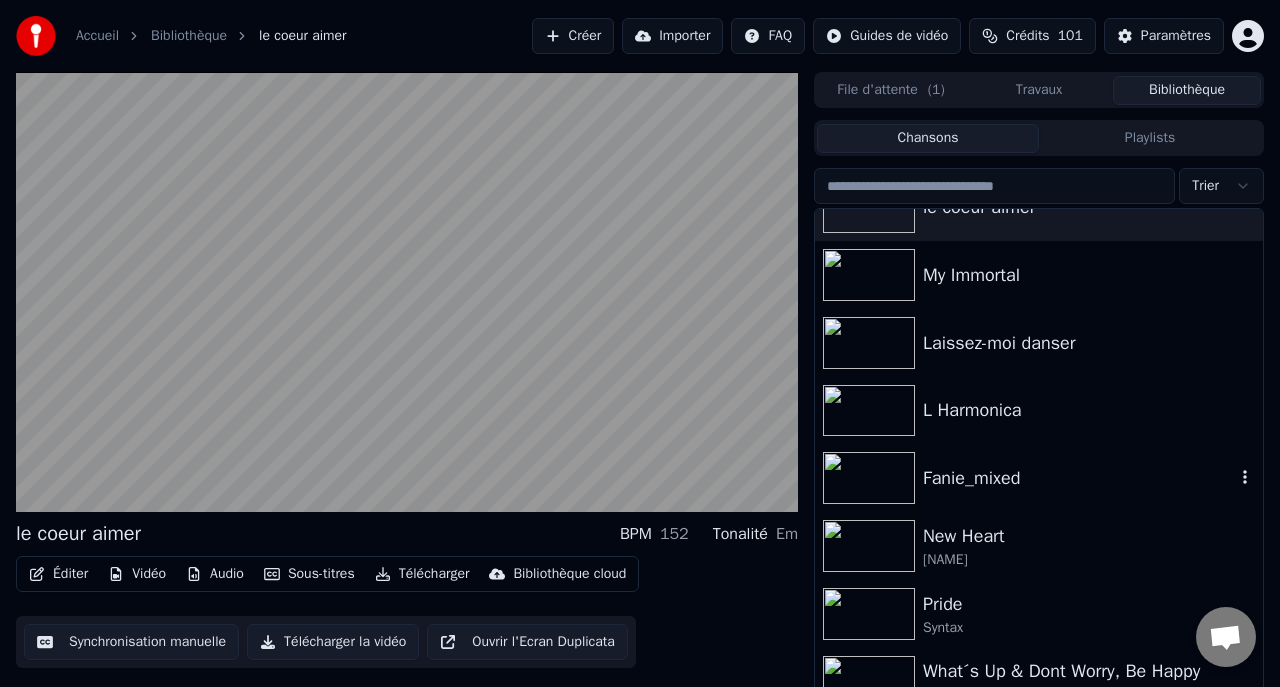 scroll, scrollTop: 858, scrollLeft: 0, axis: vertical 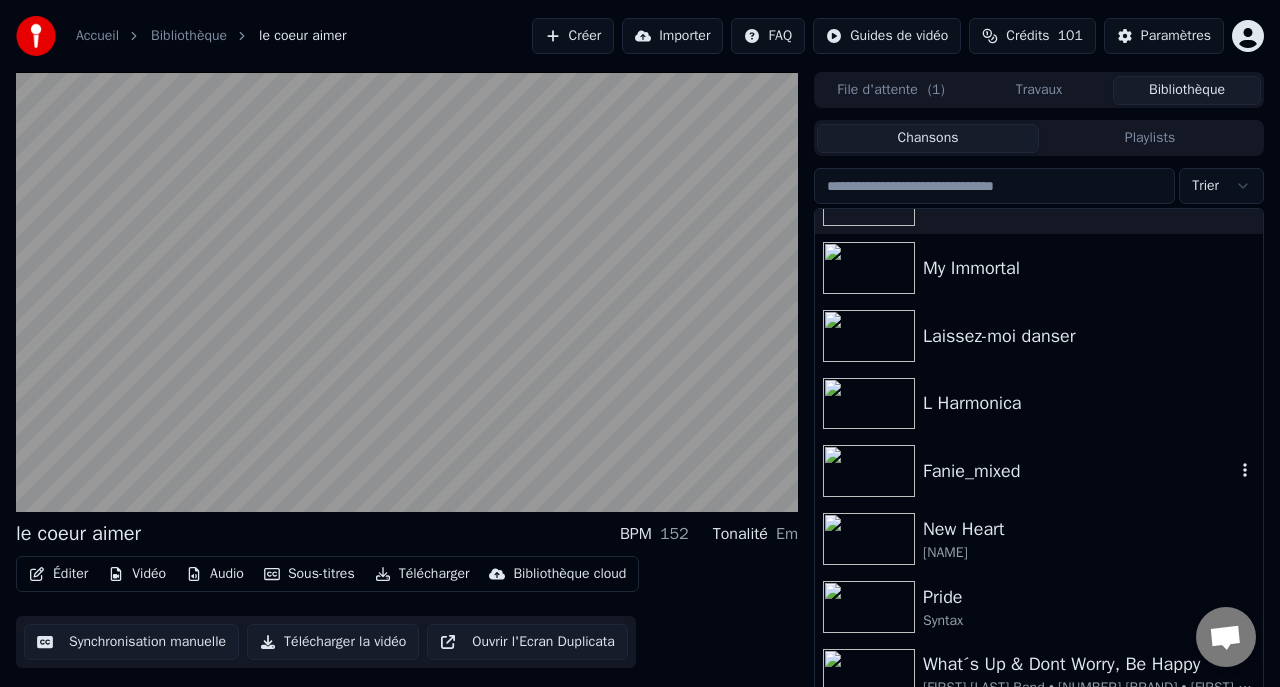 click at bounding box center [869, 471] 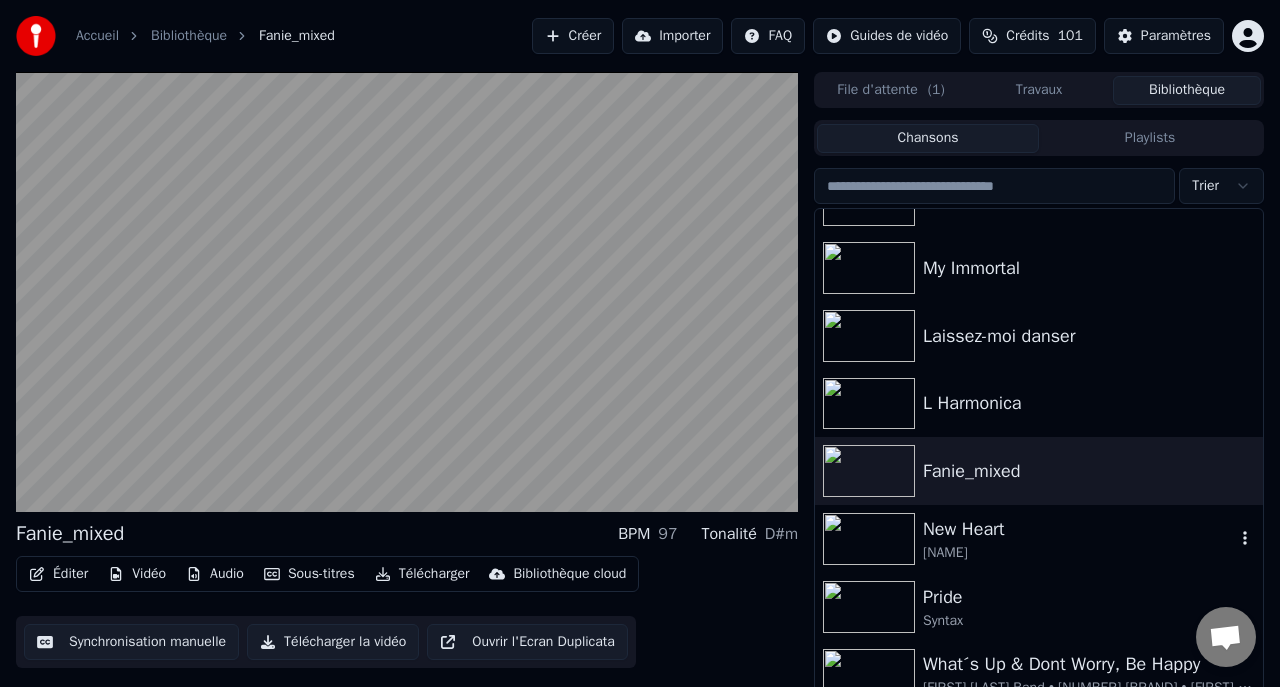 click at bounding box center (869, 539) 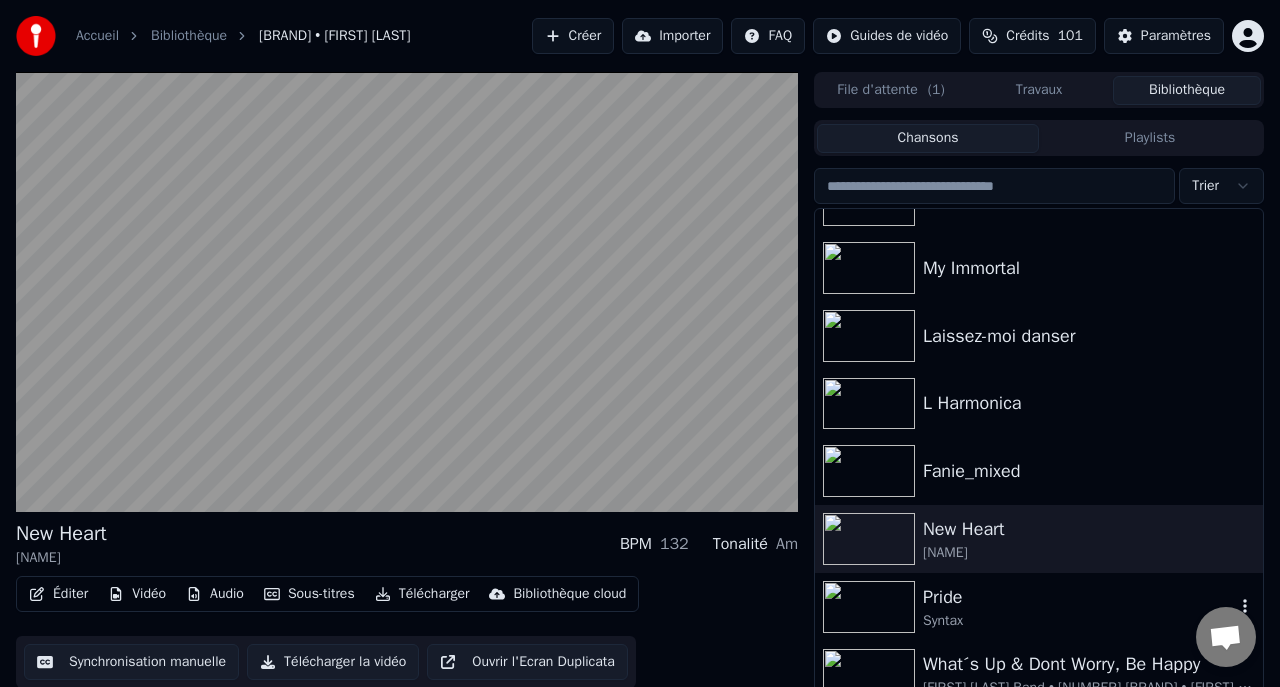 click at bounding box center [869, 607] 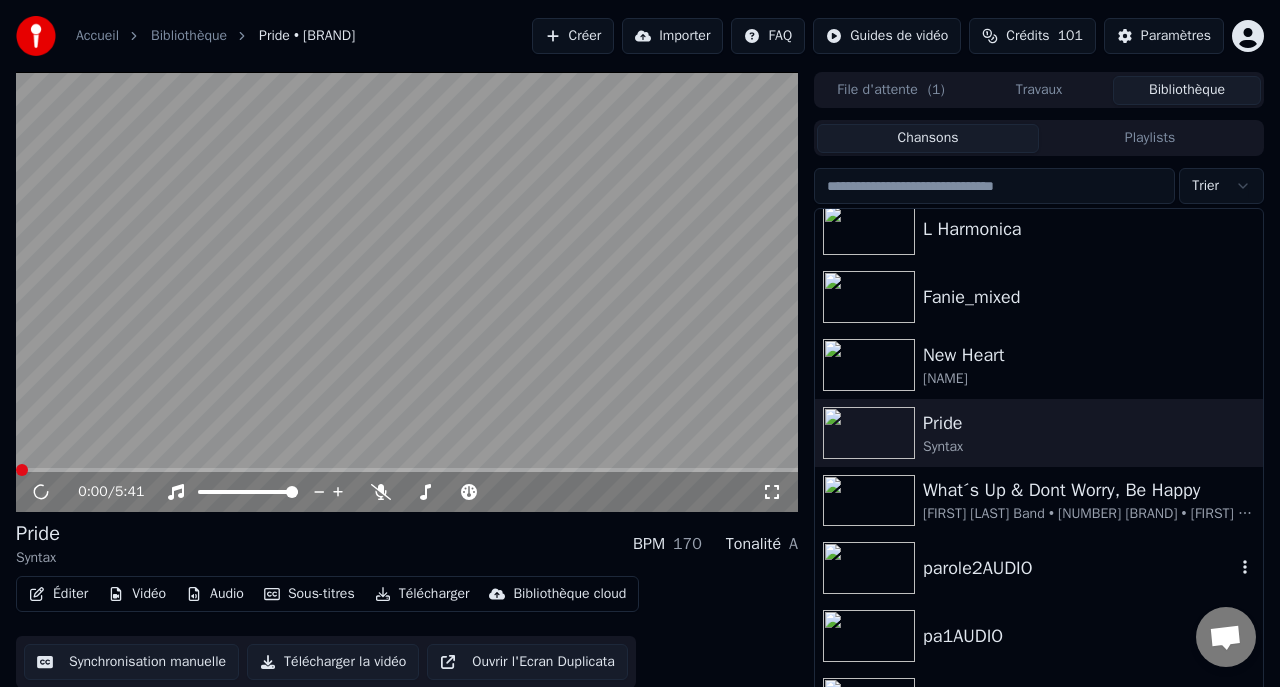 scroll, scrollTop: 1096, scrollLeft: 0, axis: vertical 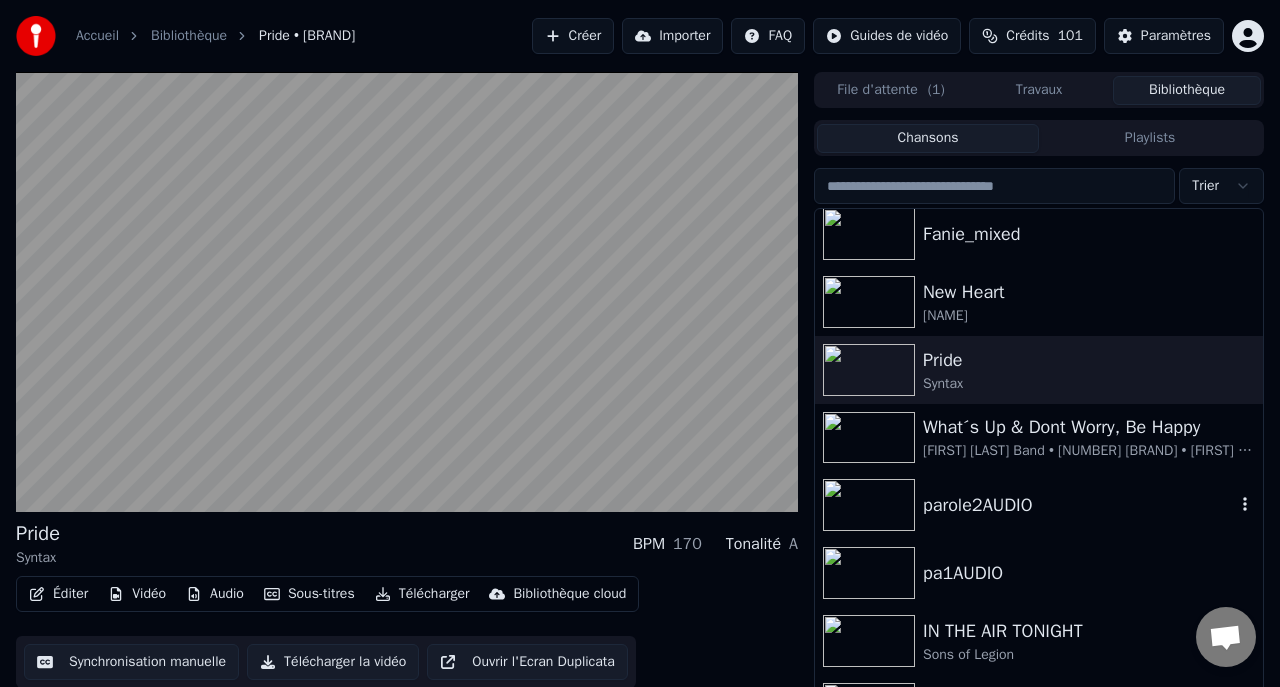 click at bounding box center (869, 505) 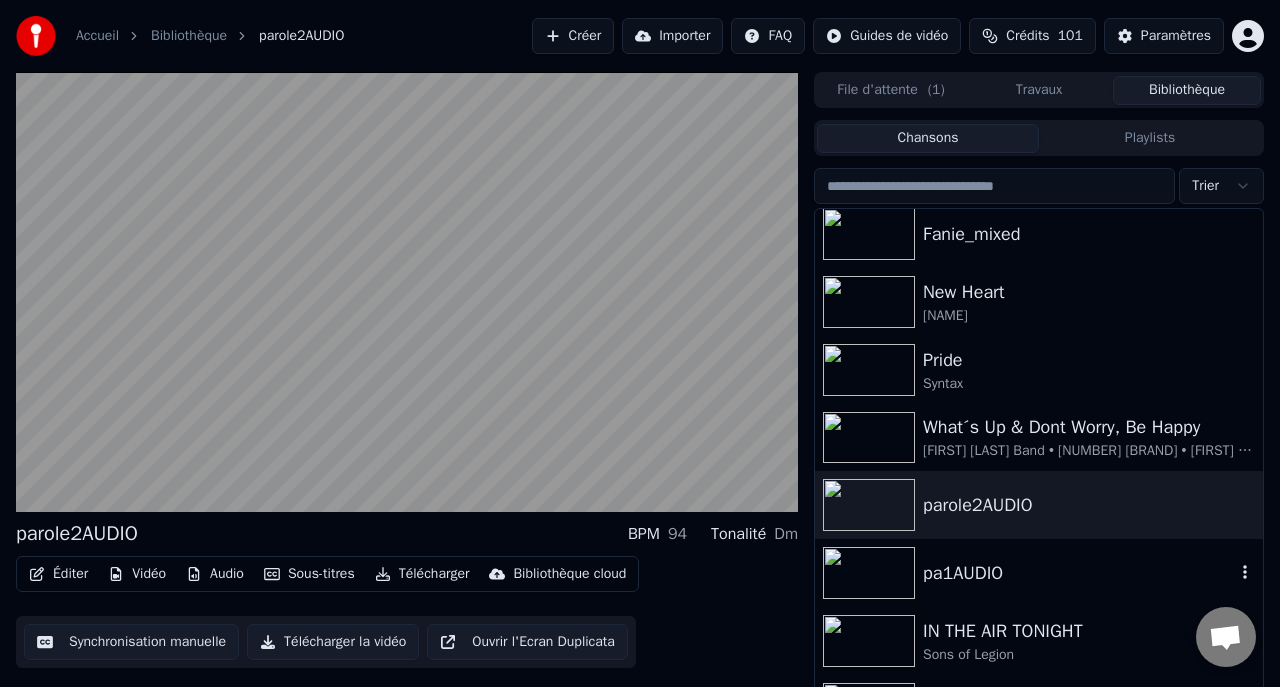 click on "pa1AUDIO" at bounding box center (1039, 573) 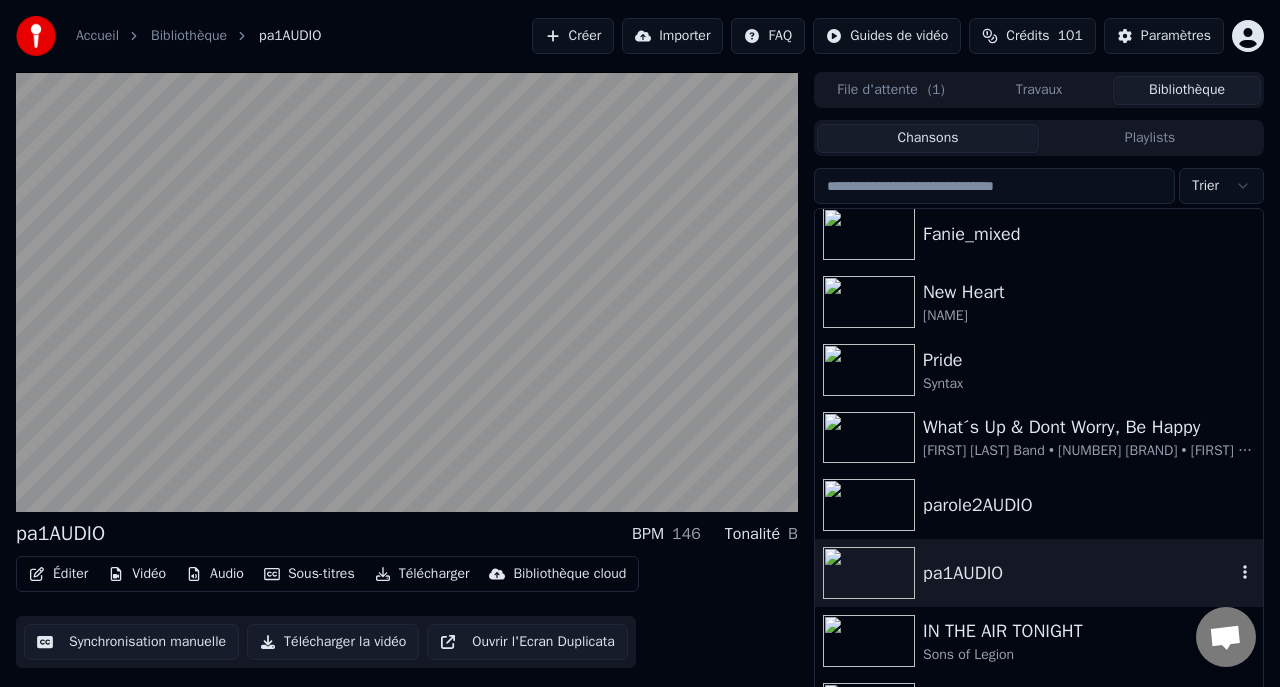 click at bounding box center [869, 573] 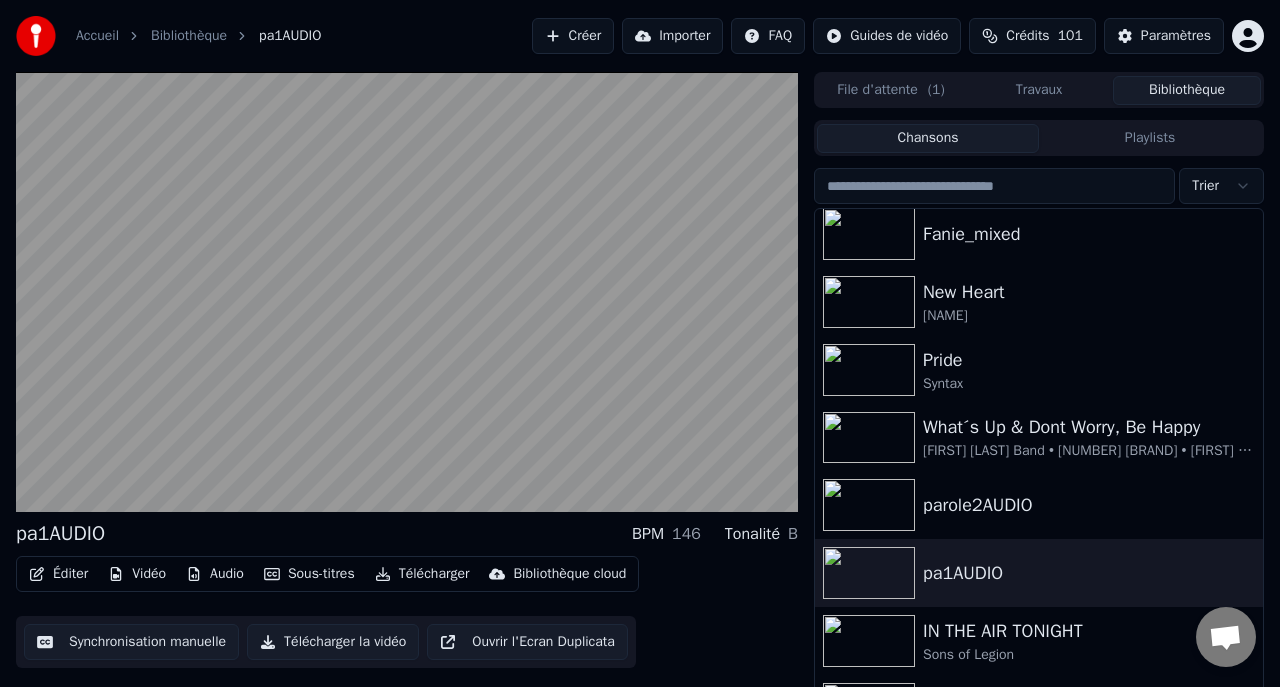 click at bounding box center [869, 641] 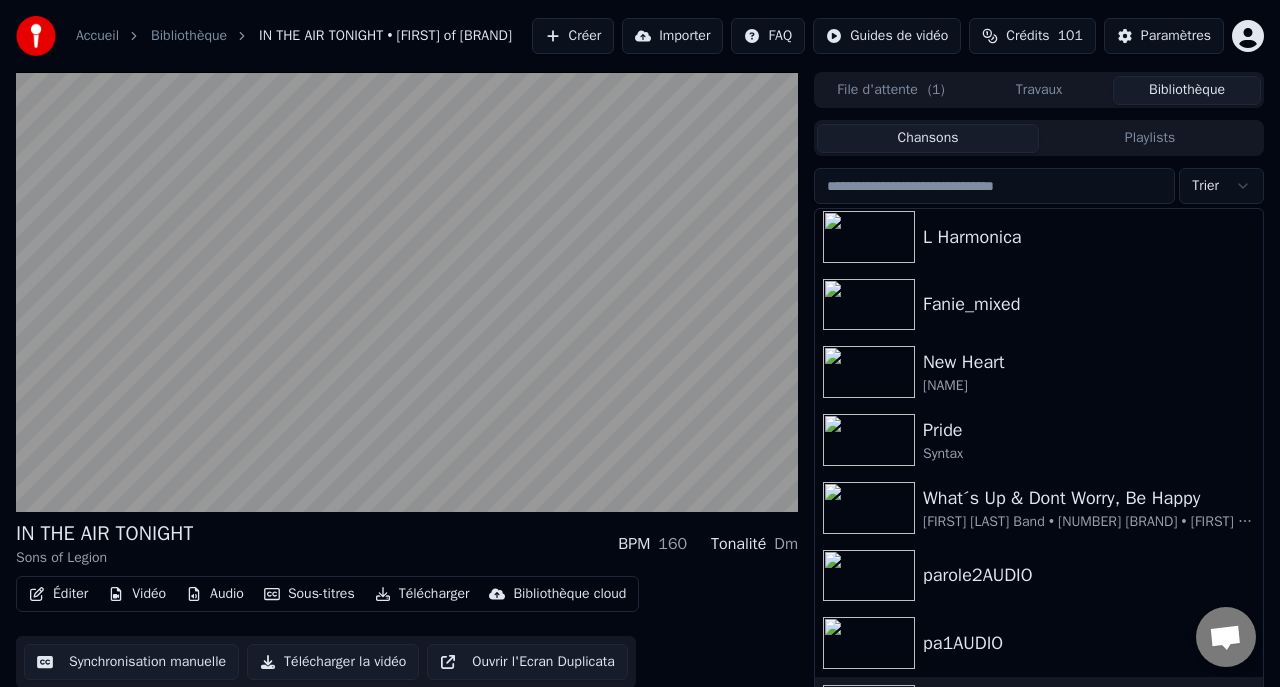 scroll, scrollTop: 0, scrollLeft: 0, axis: both 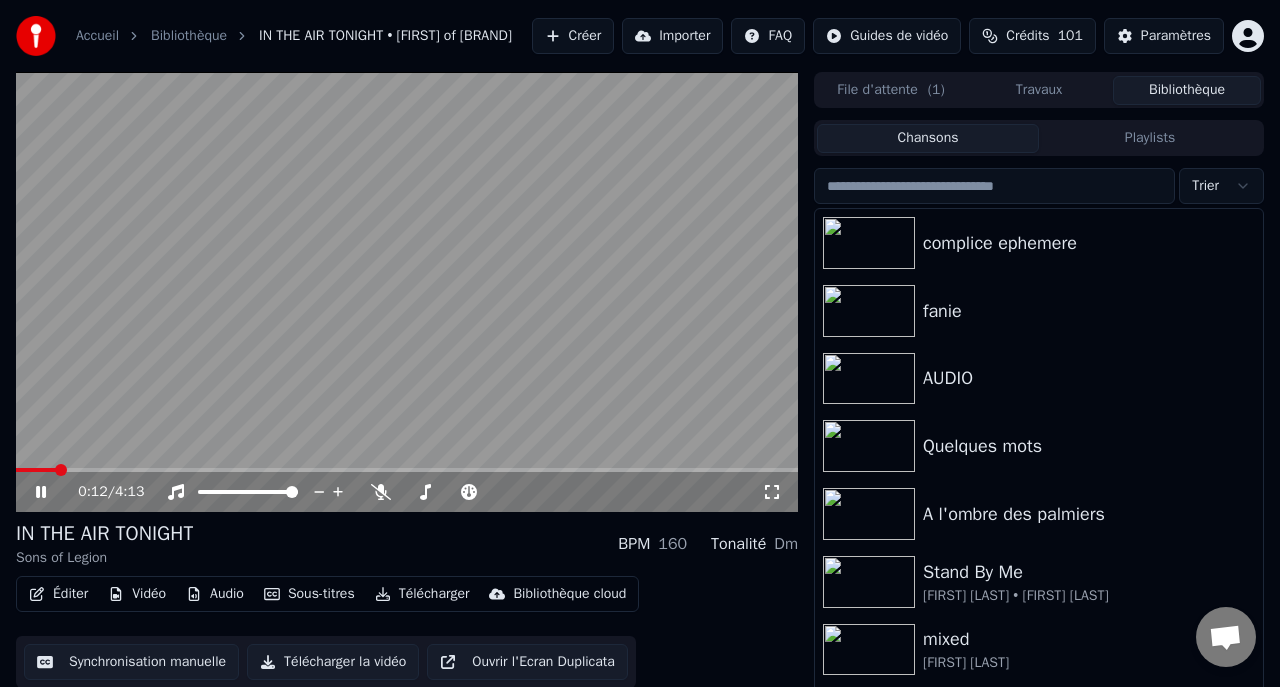 click 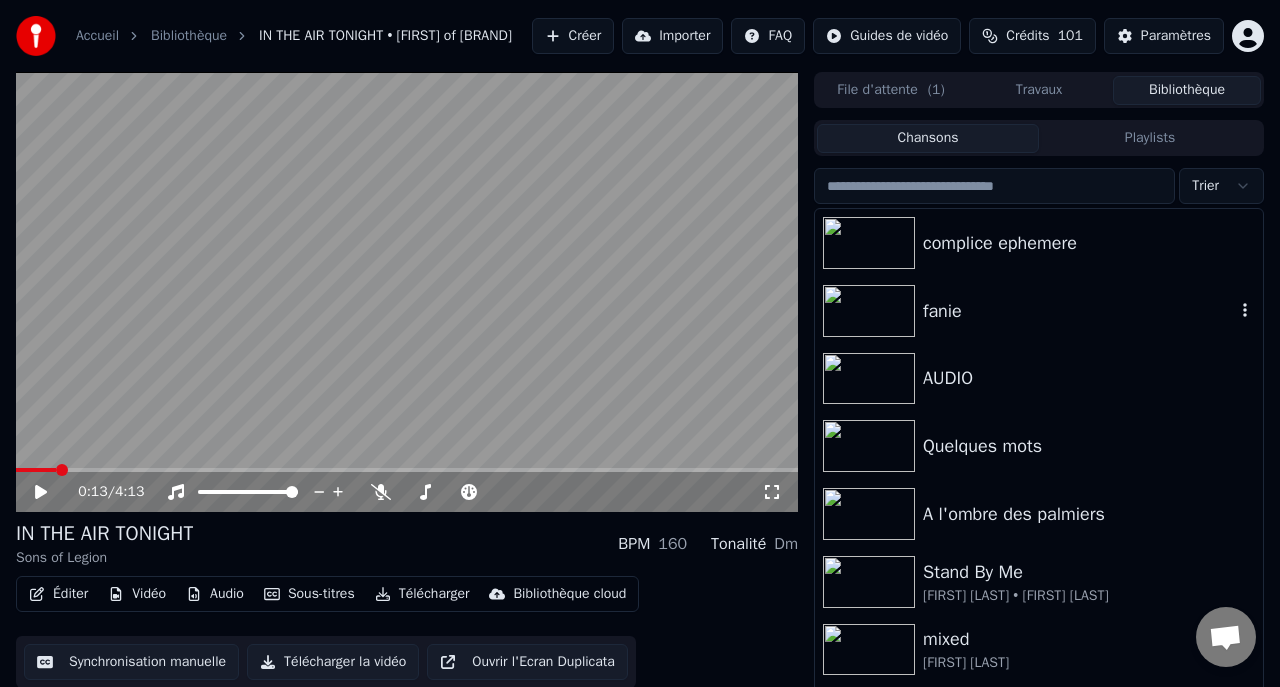 click at bounding box center [869, 311] 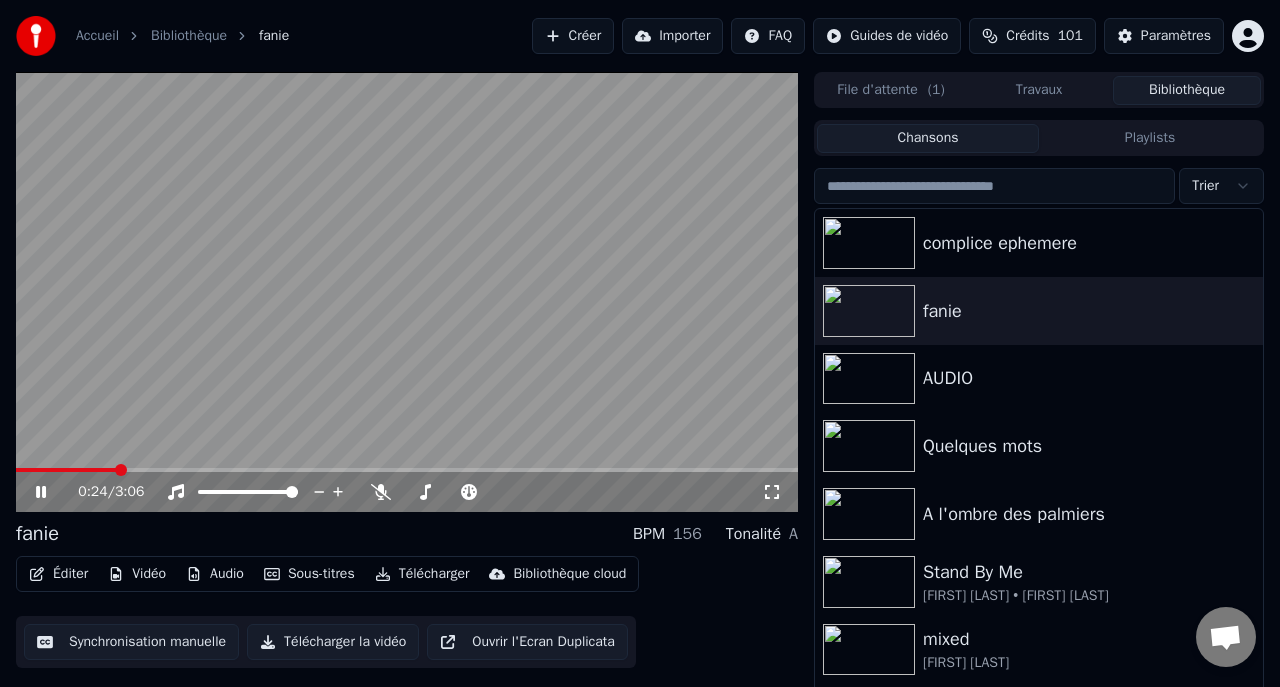 click on "Éditer" at bounding box center (58, 574) 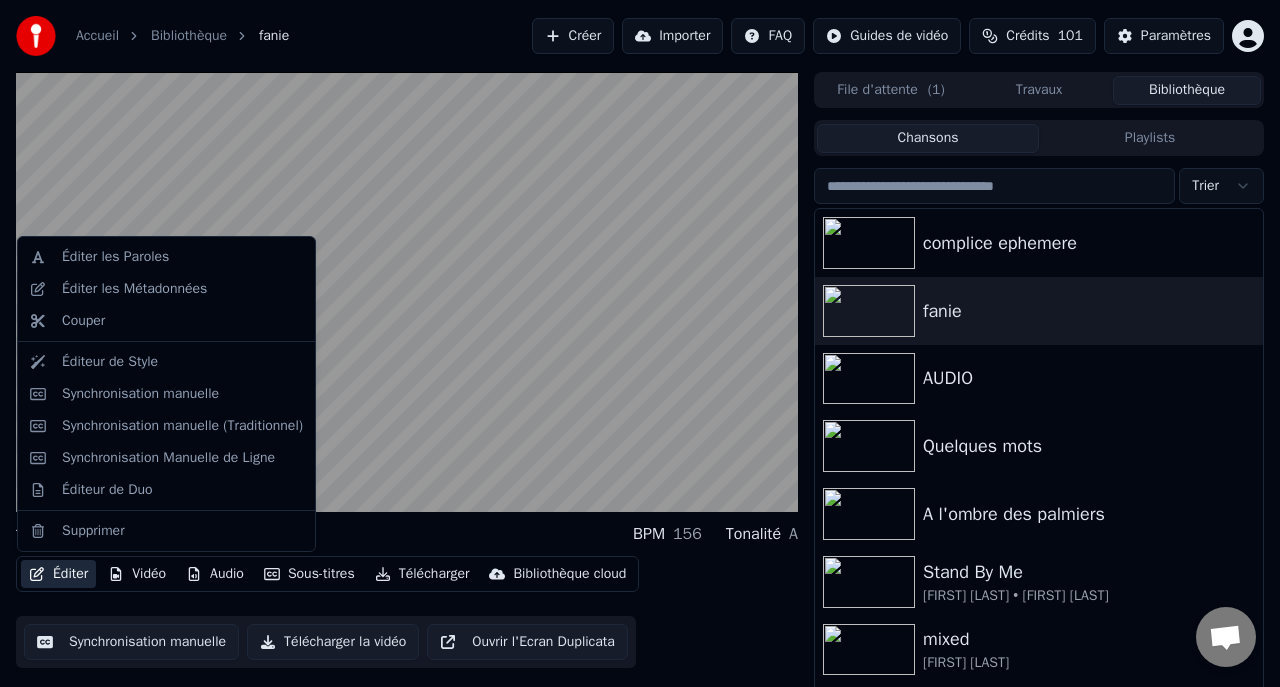 click at bounding box center (407, 292) 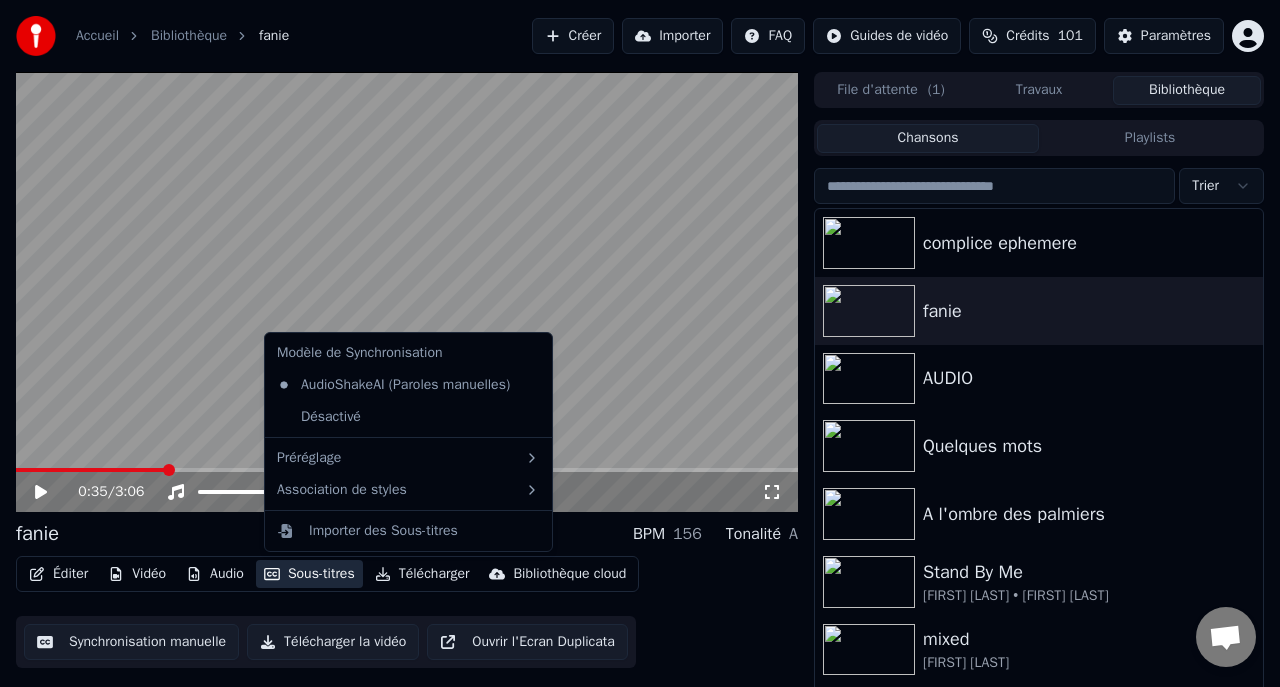 click on "Sous-titres" at bounding box center [309, 574] 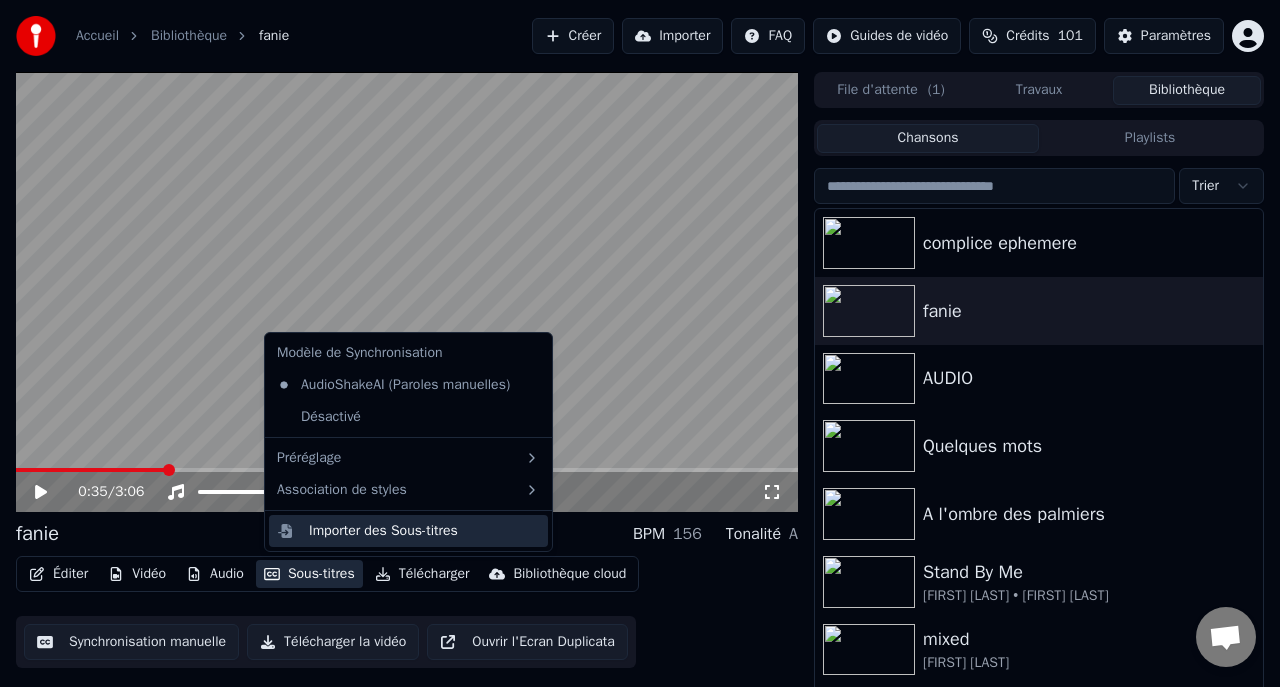click on "Importer des Sous-titres" at bounding box center [383, 531] 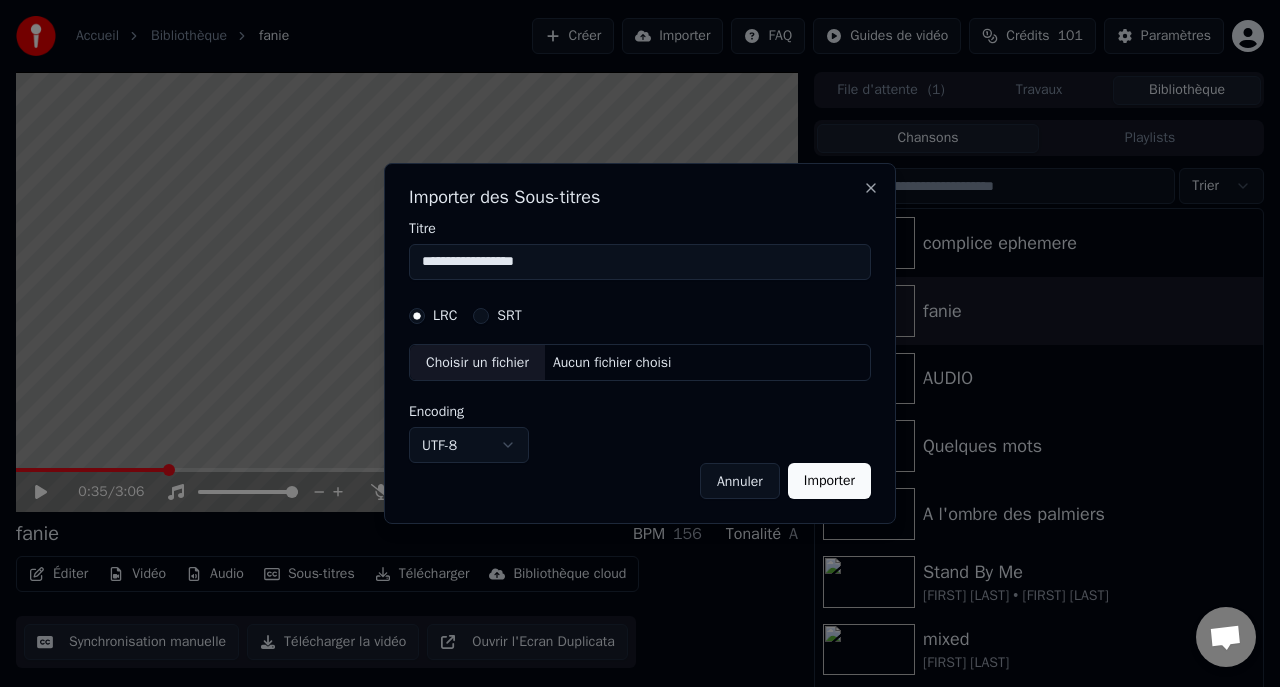 click on "Choisir un fichier" at bounding box center (477, 363) 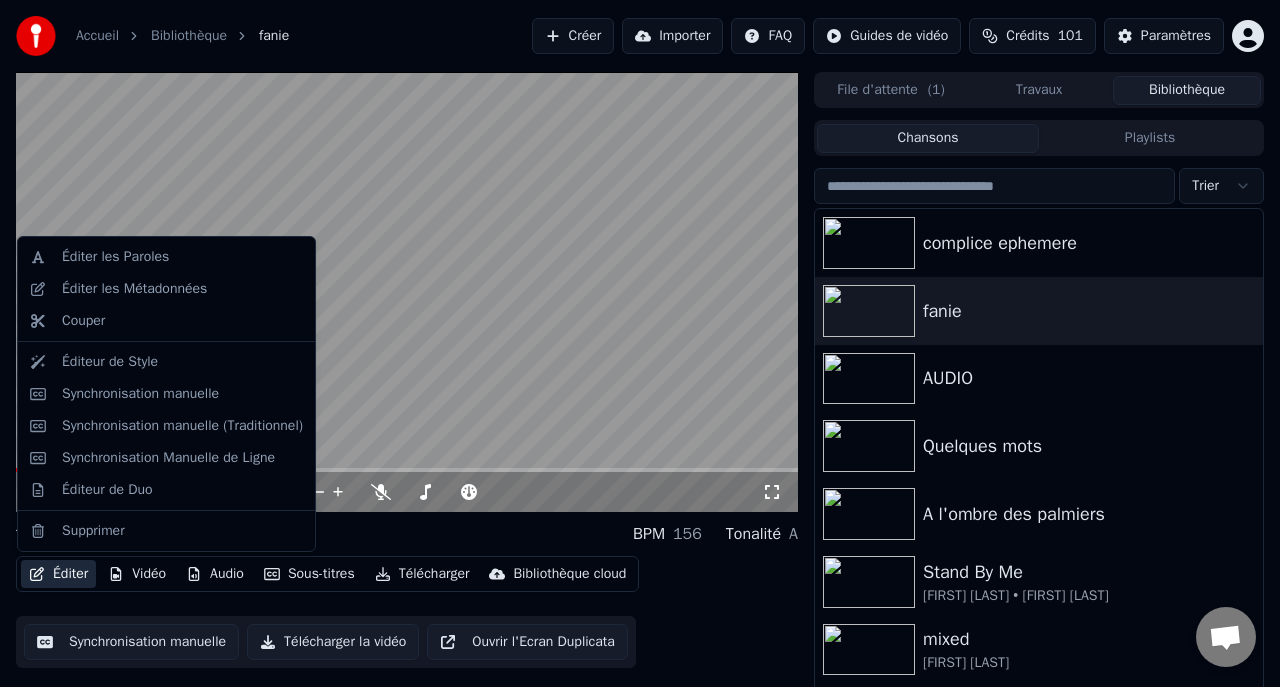 click on "Éditer" at bounding box center (58, 574) 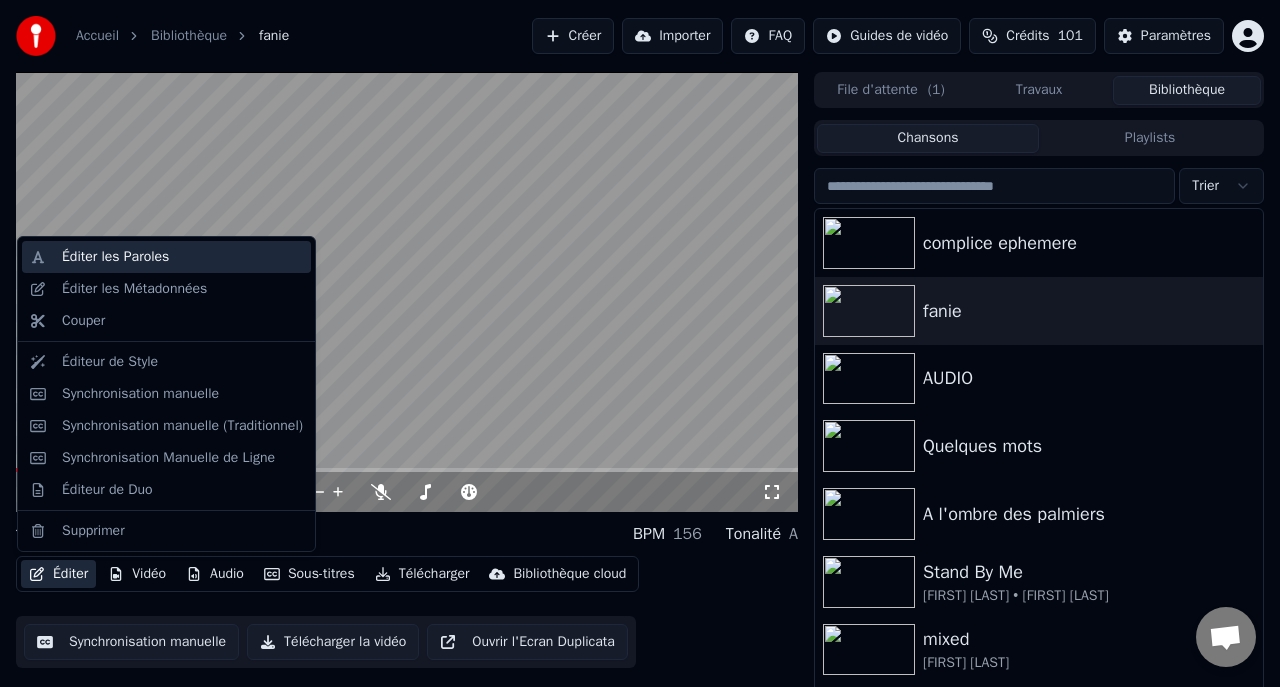 click on "Éditer les Paroles" at bounding box center [115, 257] 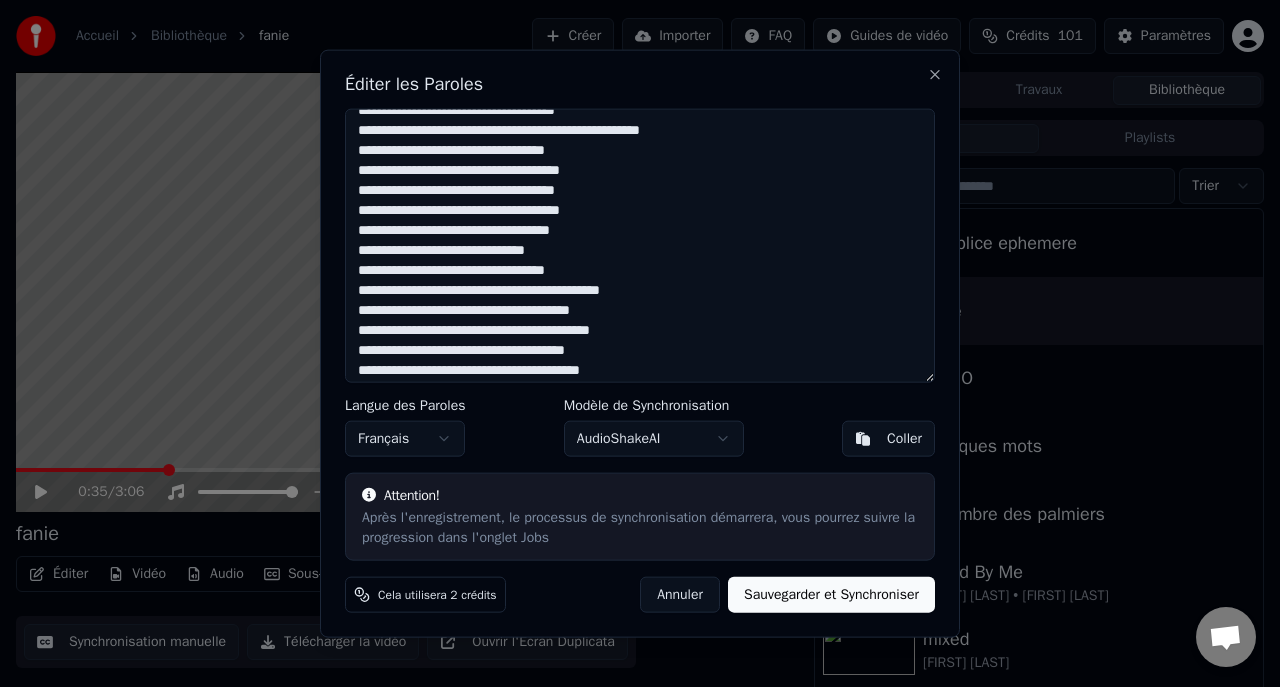 scroll, scrollTop: 482, scrollLeft: 0, axis: vertical 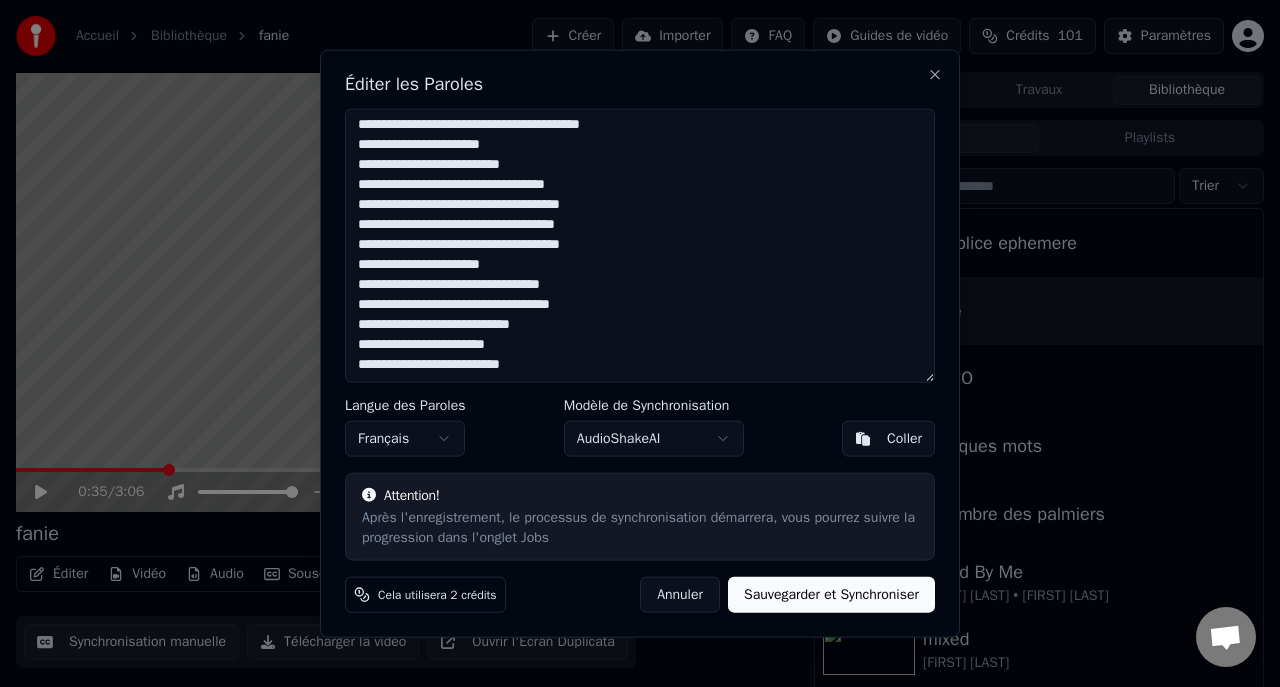 drag, startPoint x: 781, startPoint y: 129, endPoint x: 571, endPoint y: 481, distance: 409.8829 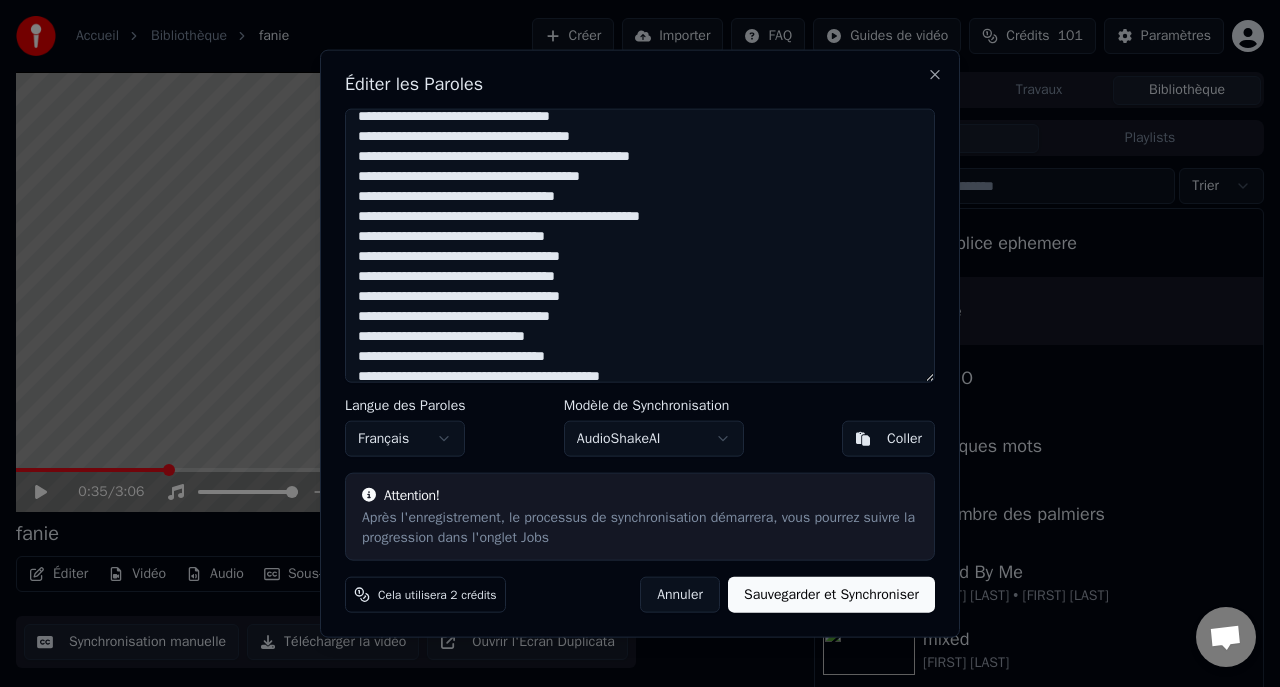 scroll, scrollTop: 0, scrollLeft: 0, axis: both 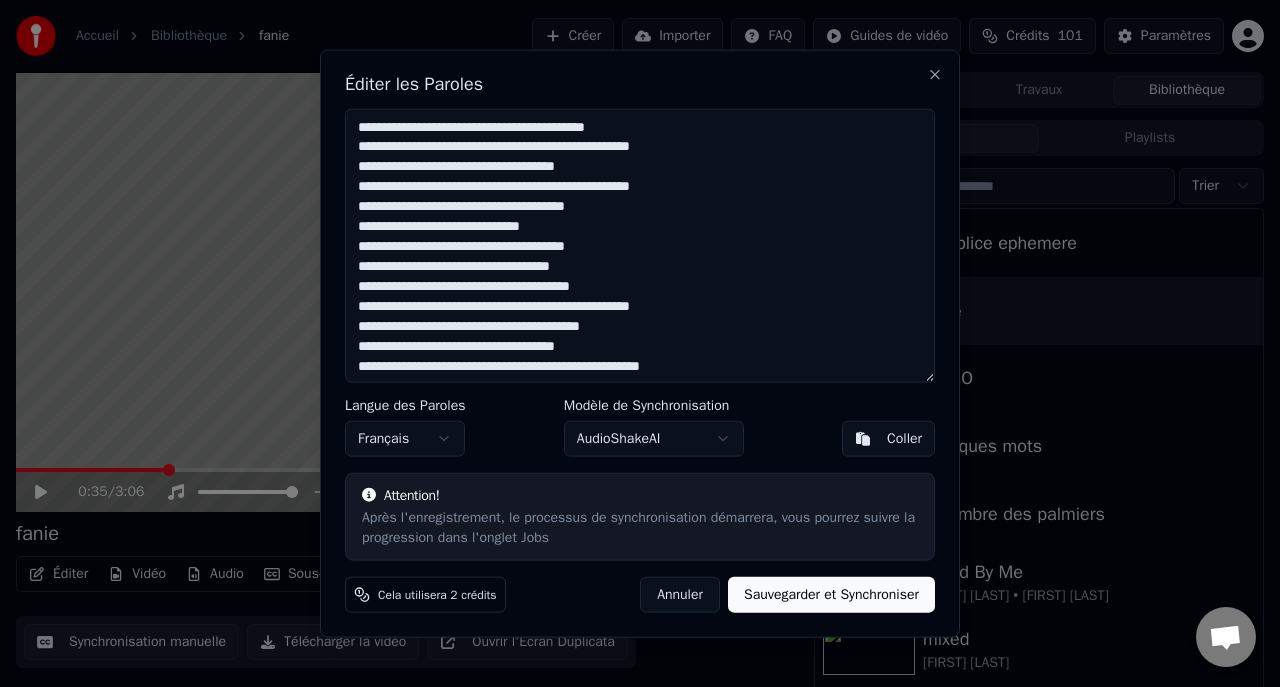 drag, startPoint x: 593, startPoint y: 362, endPoint x: 414, endPoint y: 90, distance: 325.6148 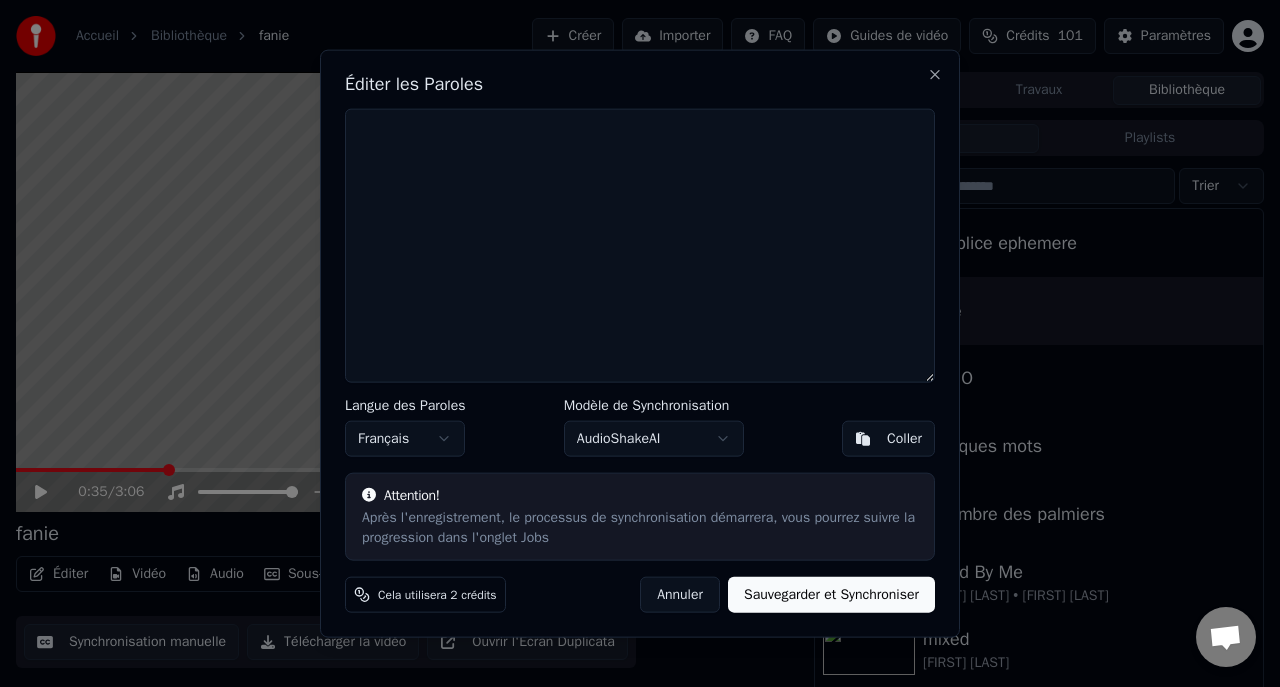 click at bounding box center [640, 245] 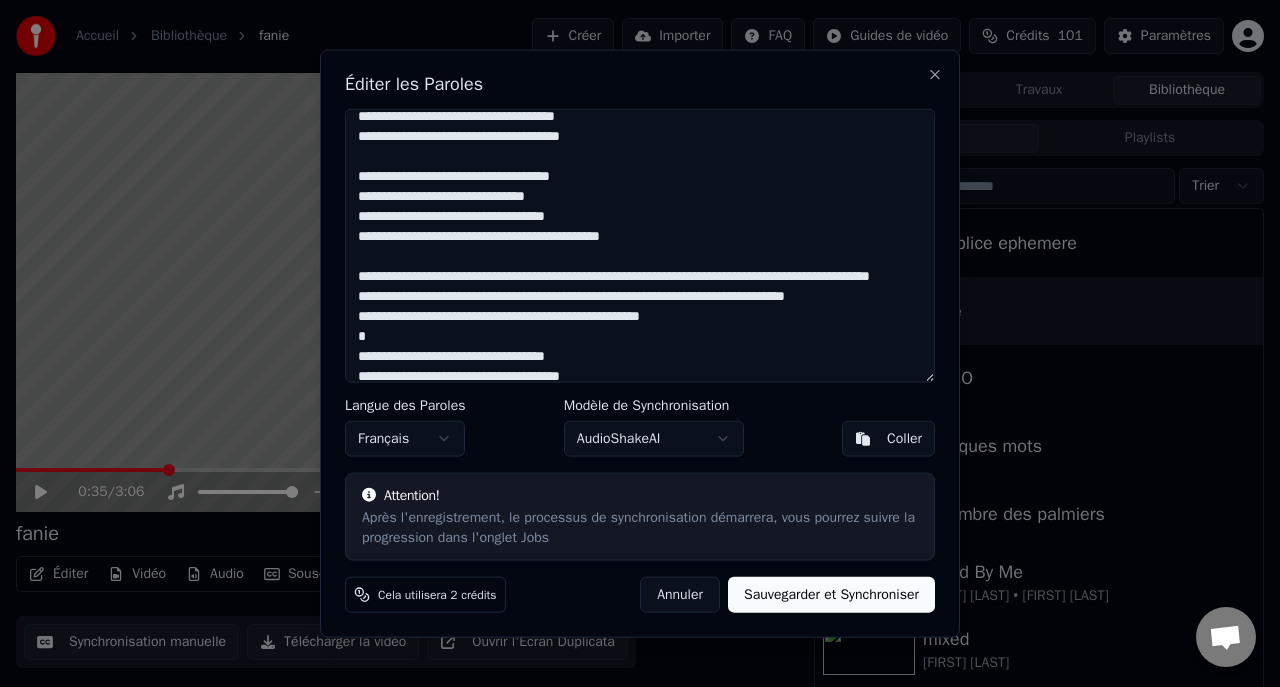 scroll, scrollTop: 582, scrollLeft: 0, axis: vertical 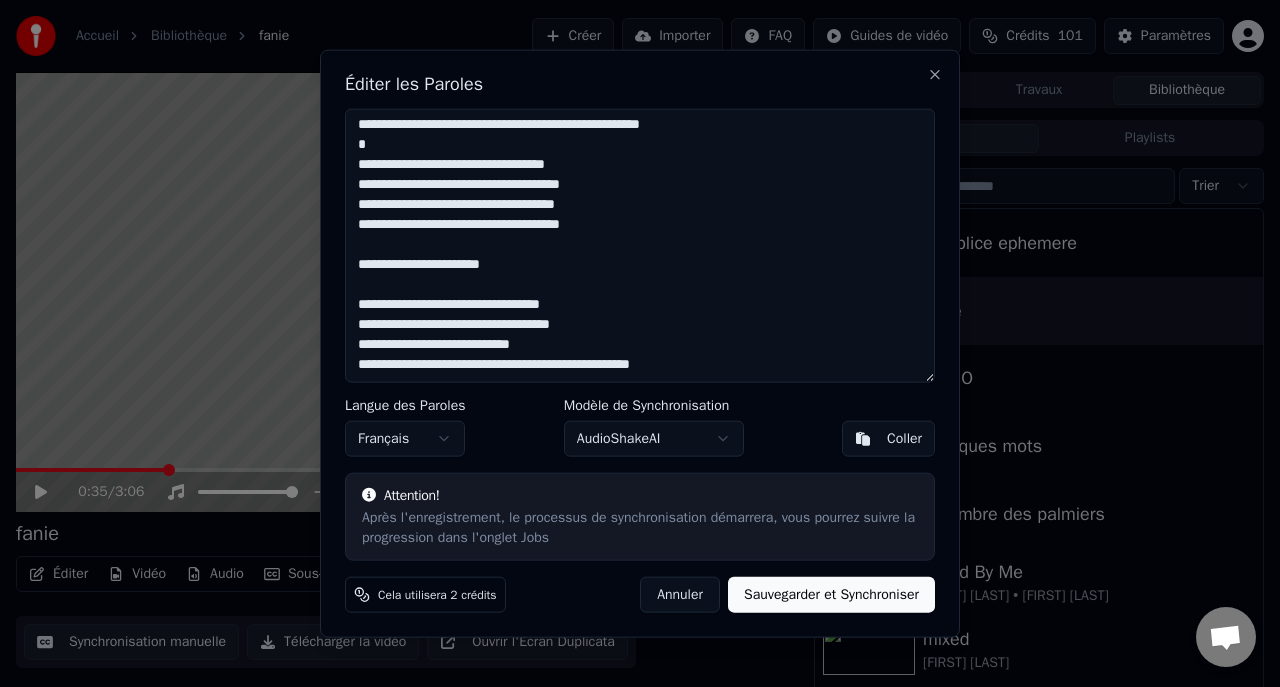 click on "Sauvegarder et Synchroniser" at bounding box center [831, 595] 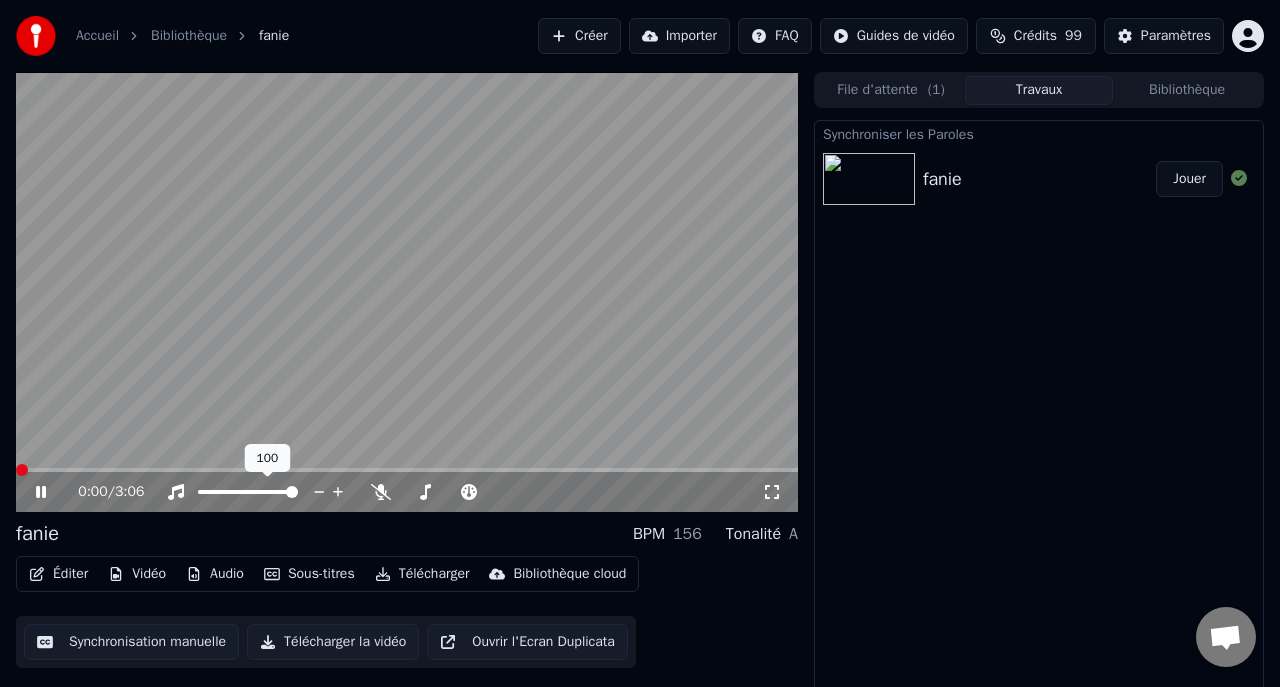 click at bounding box center [22, 470] 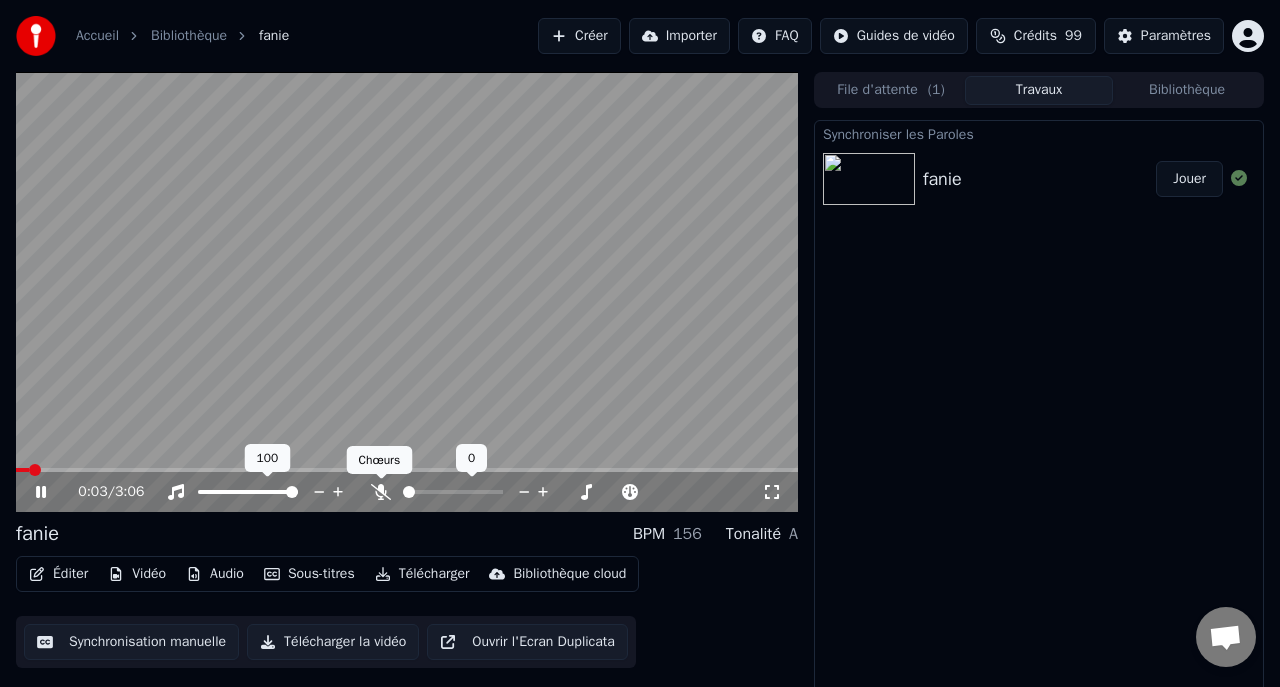 click 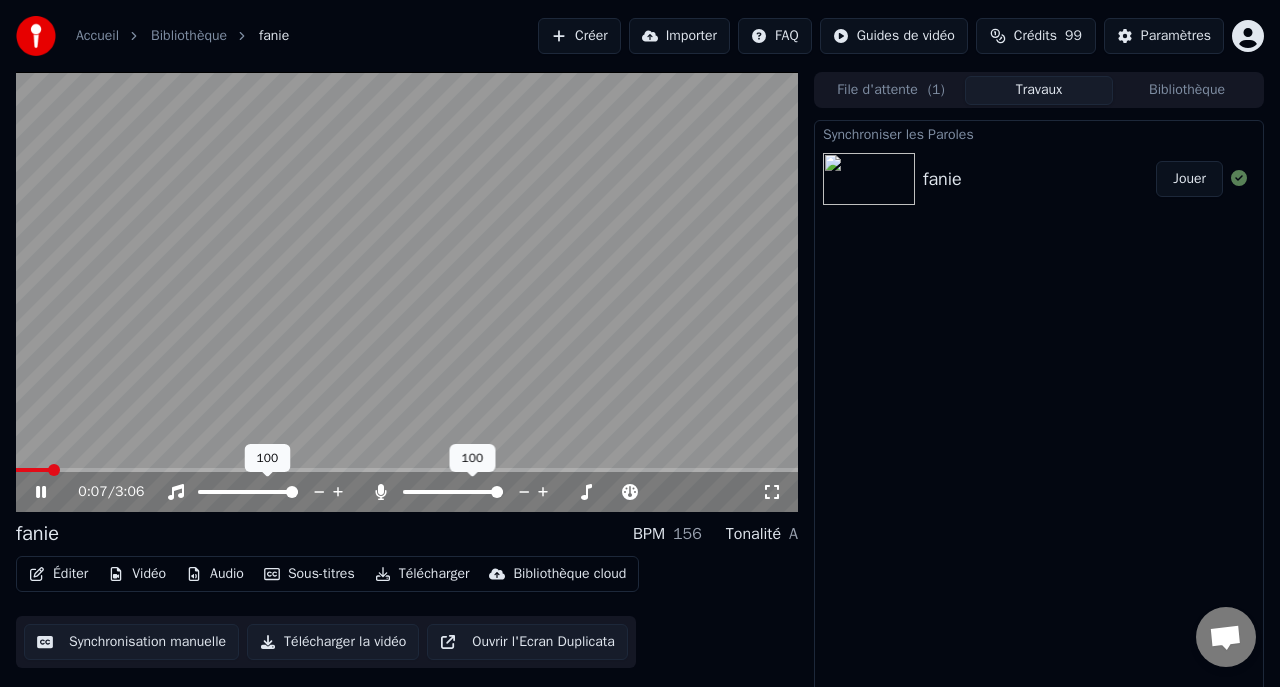 click 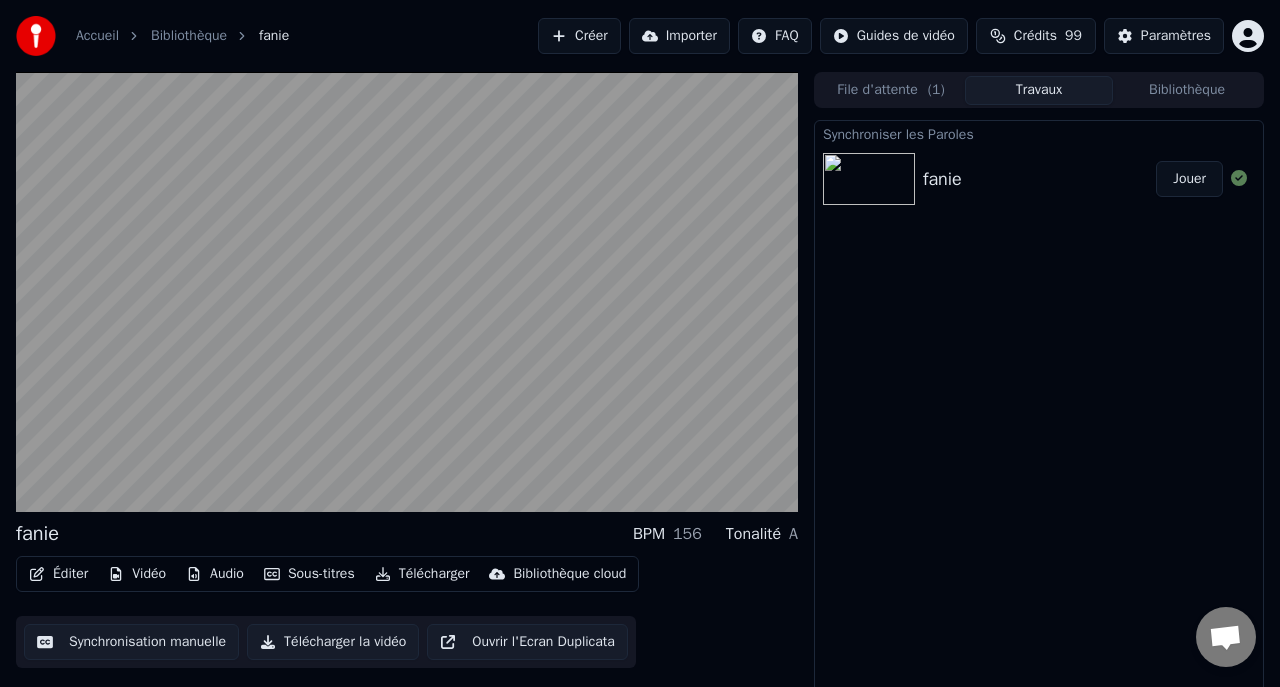 click on "Audio" at bounding box center [215, 574] 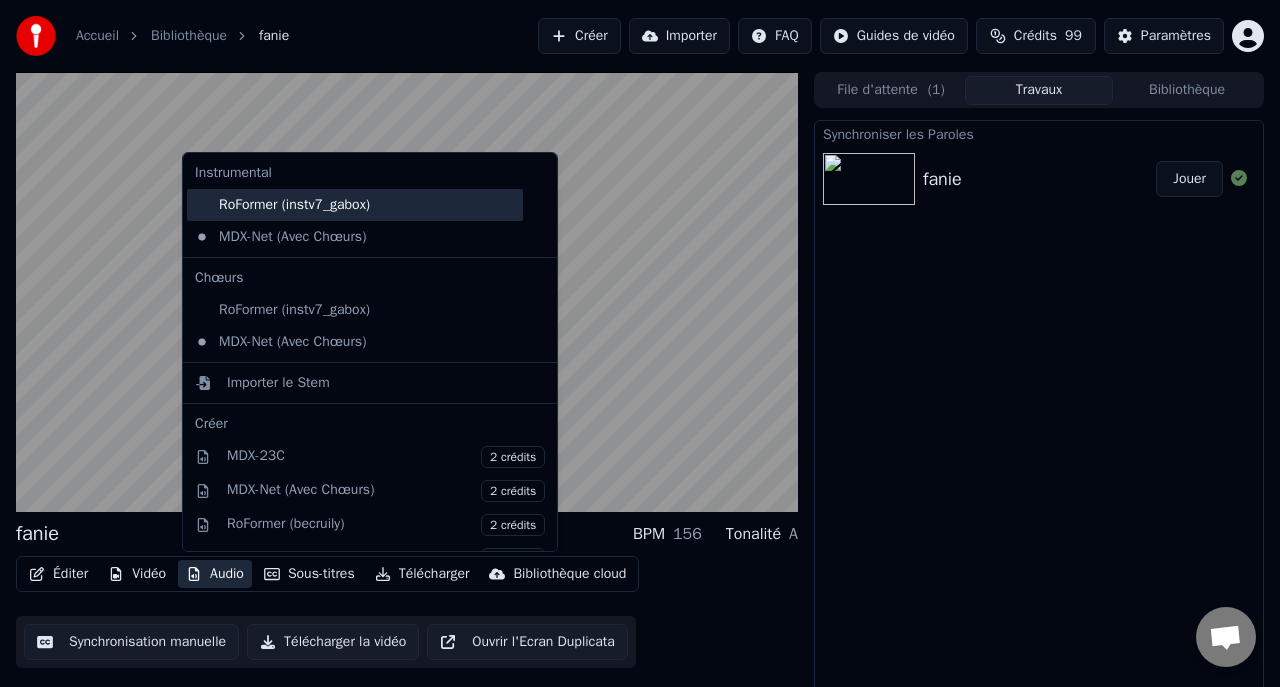 click on "RoFormer (instv7_gabox)" at bounding box center (355, 205) 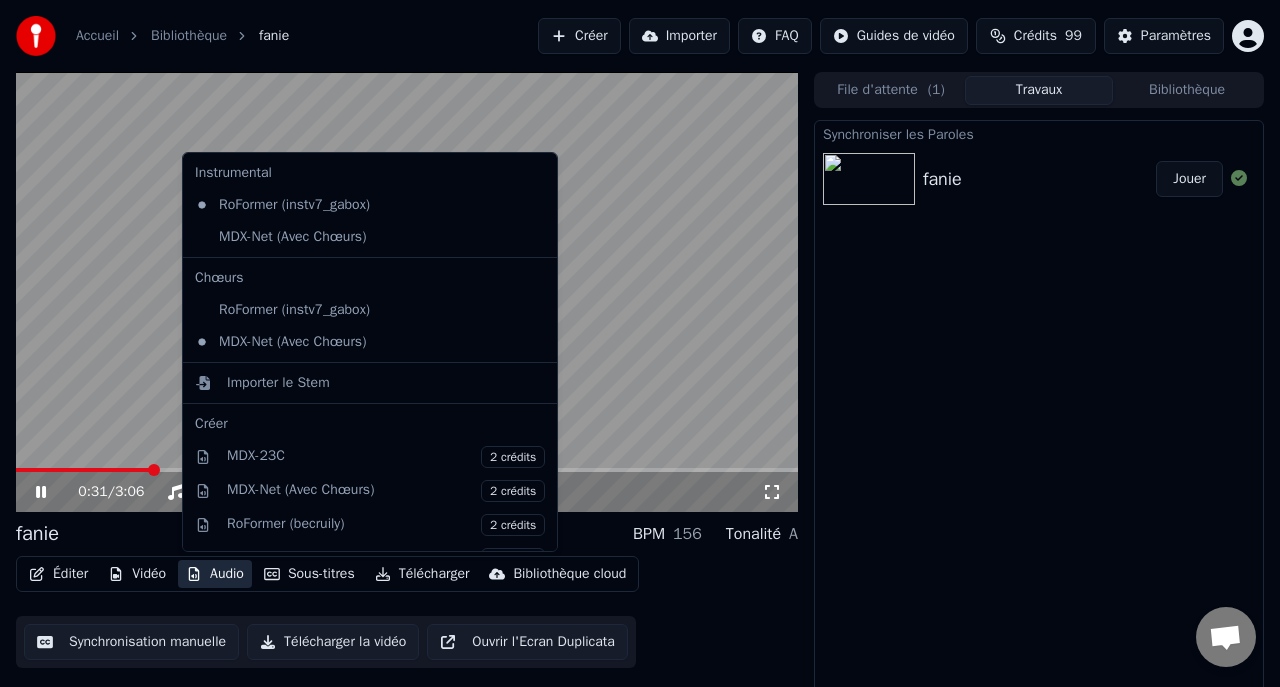 click on "Audio" at bounding box center [215, 574] 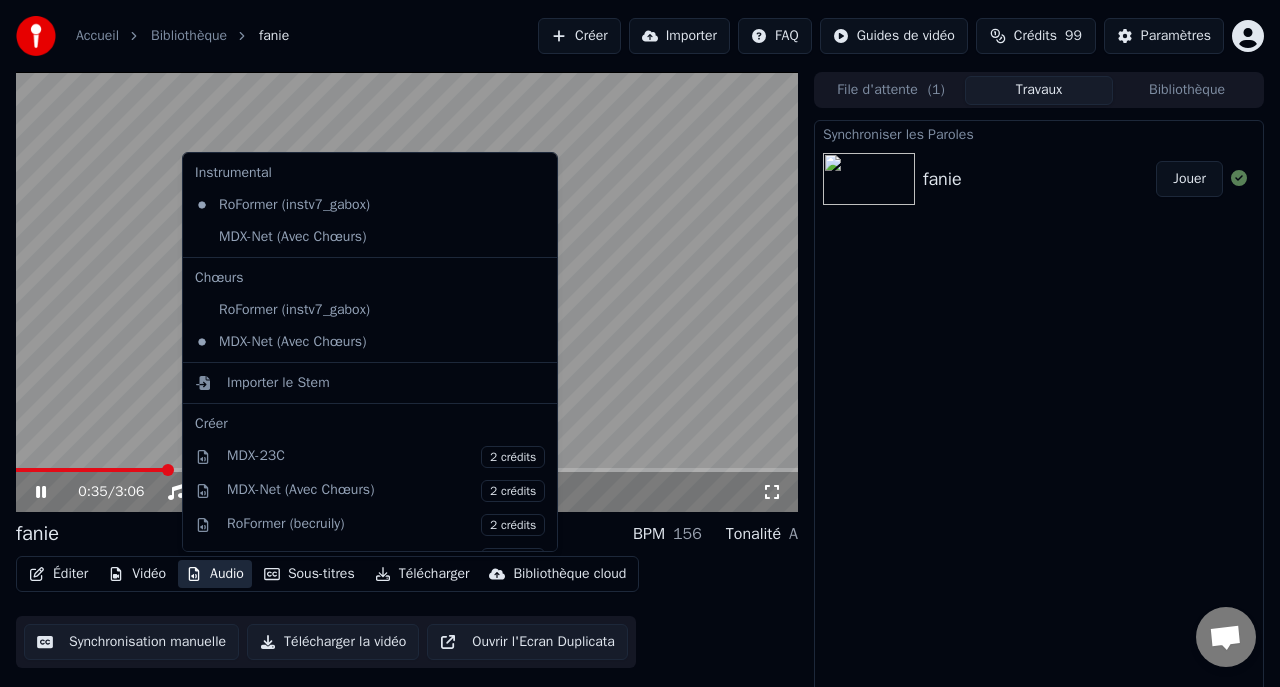 click at bounding box center (407, 292) 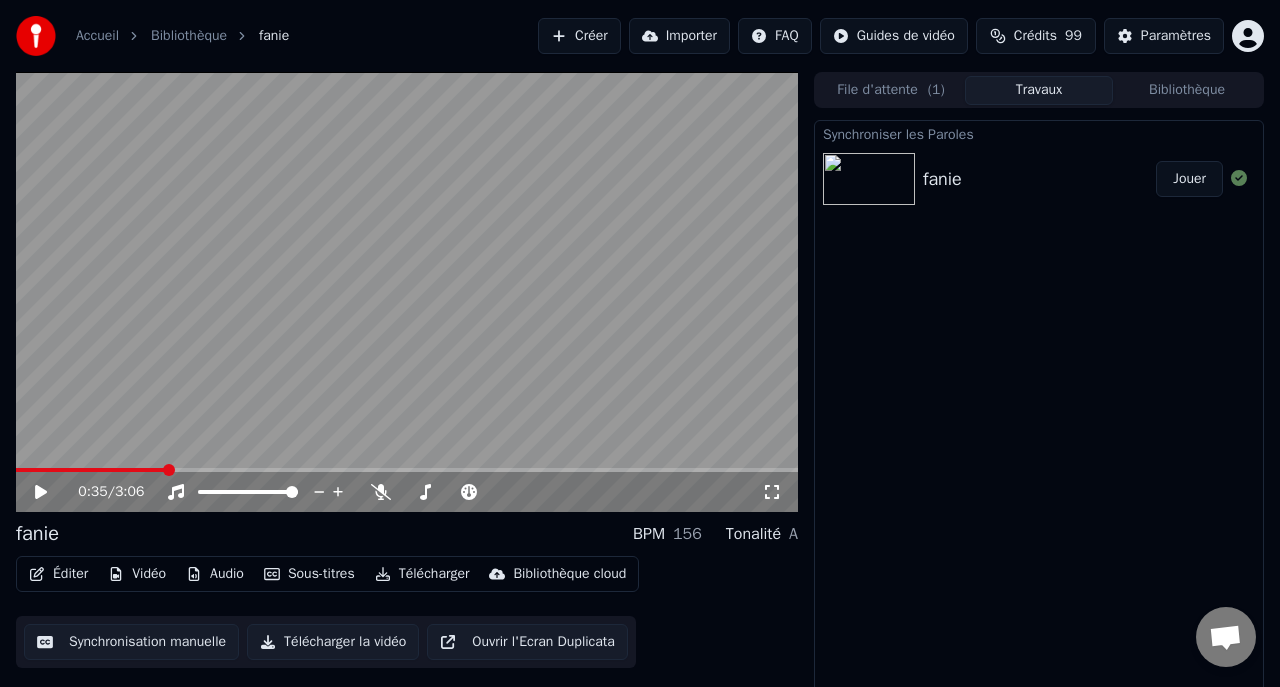 click at bounding box center (407, 292) 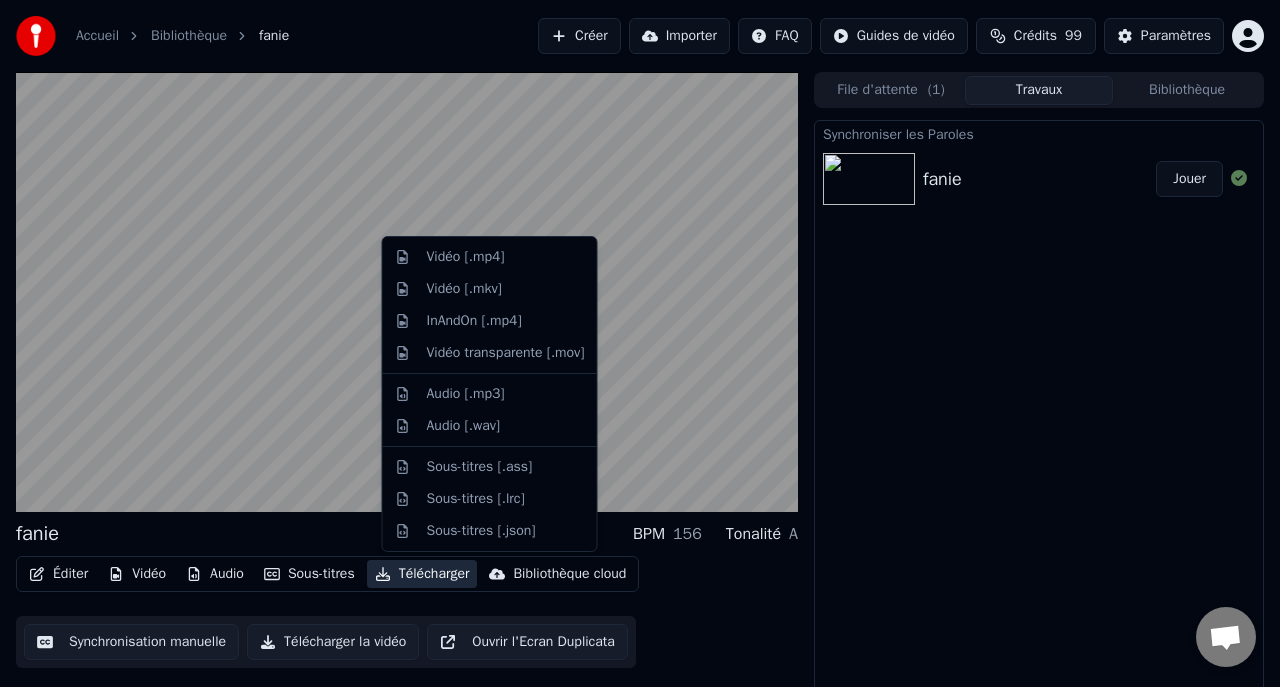 click on "Télécharger" at bounding box center [422, 574] 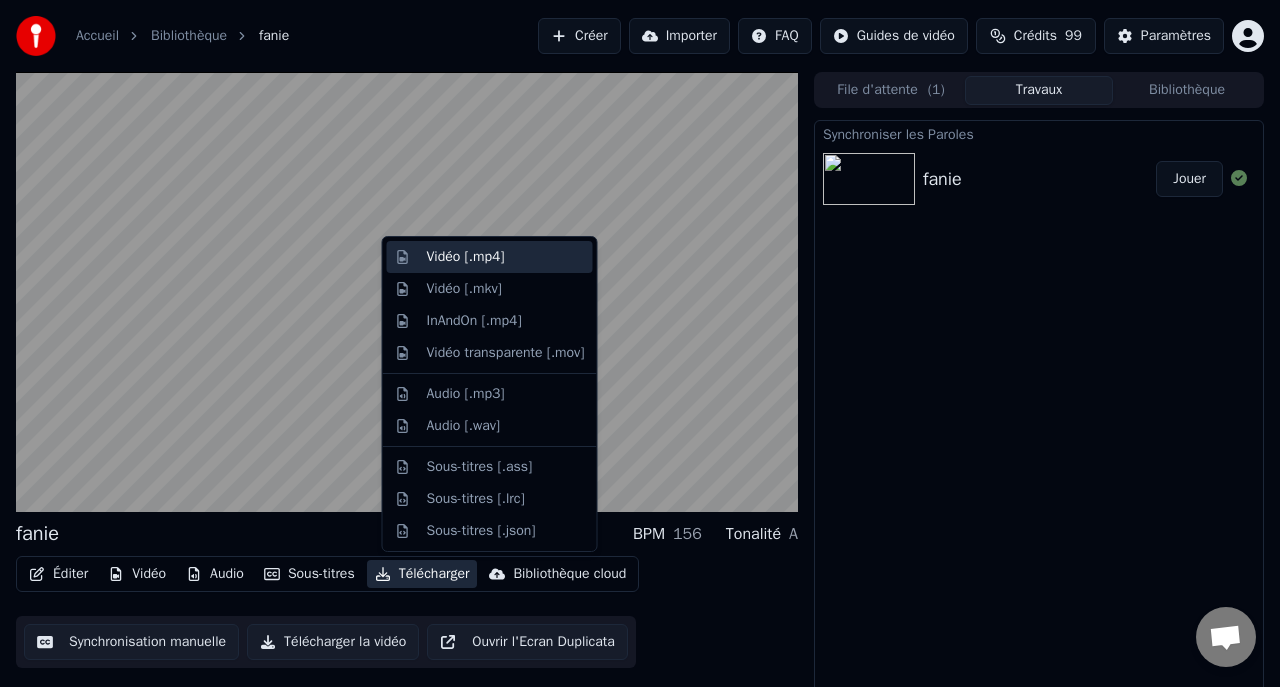 click on "Vidéo [.mp4]" at bounding box center [466, 257] 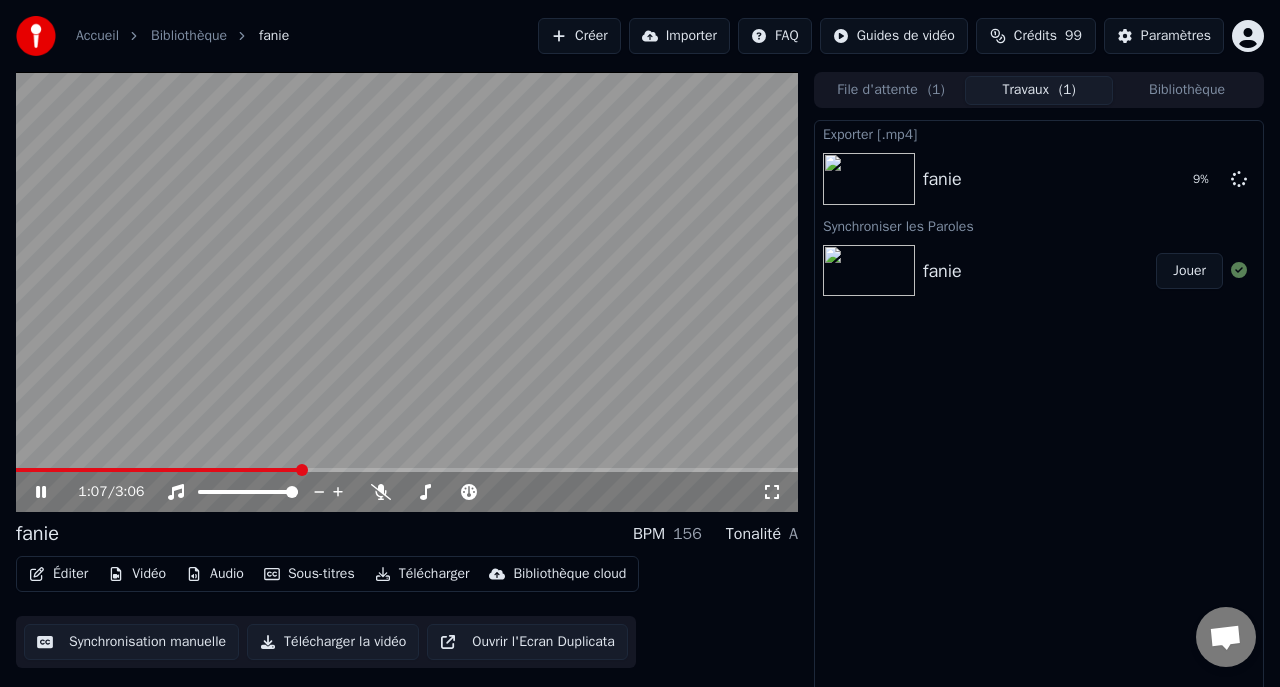 click 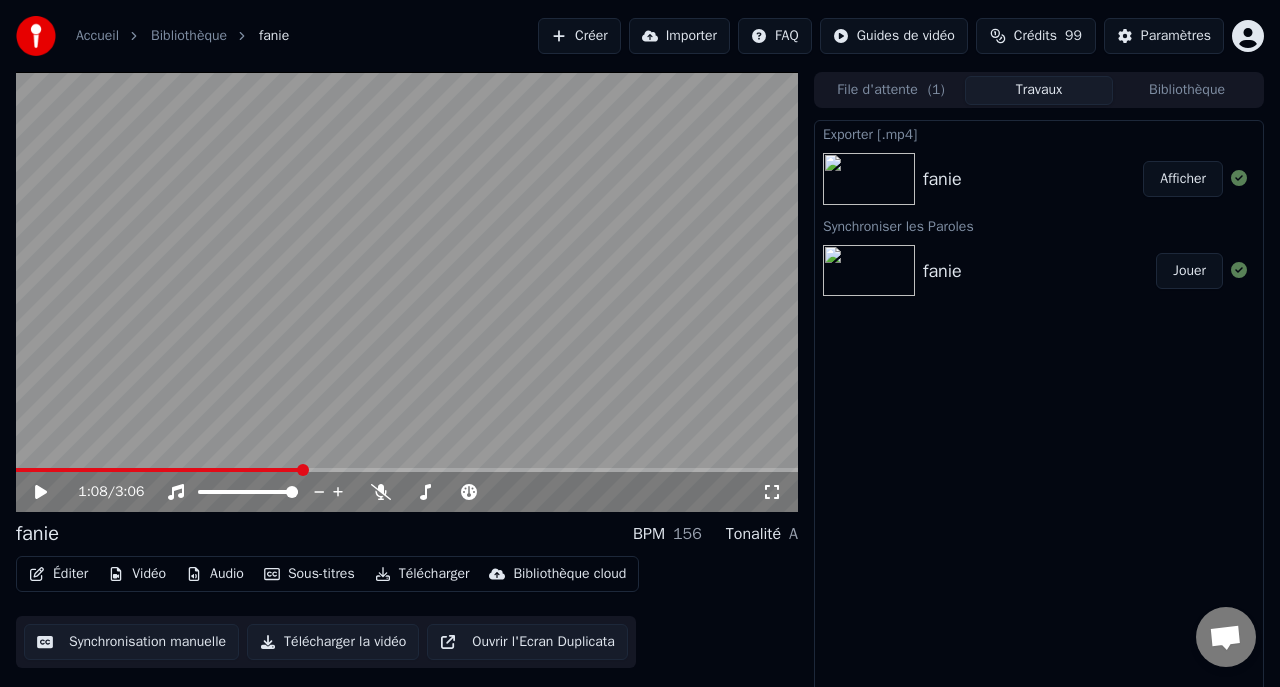 click on "Afficher" at bounding box center [1183, 179] 